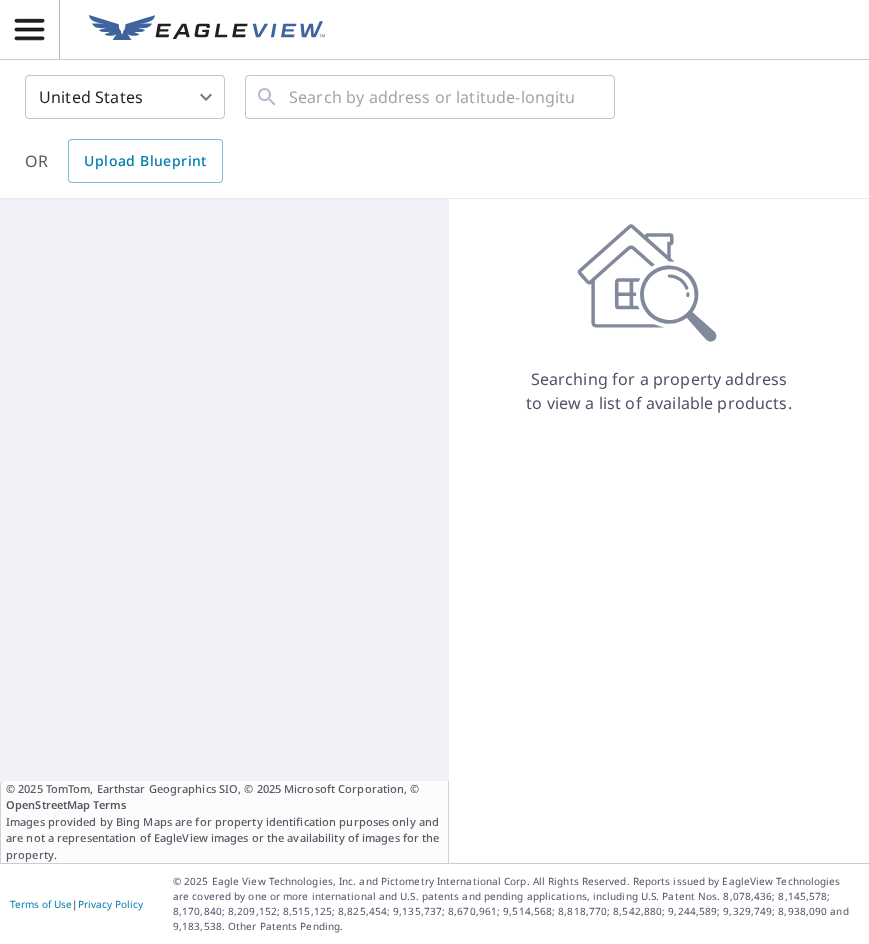 scroll, scrollTop: 0, scrollLeft: 0, axis: both 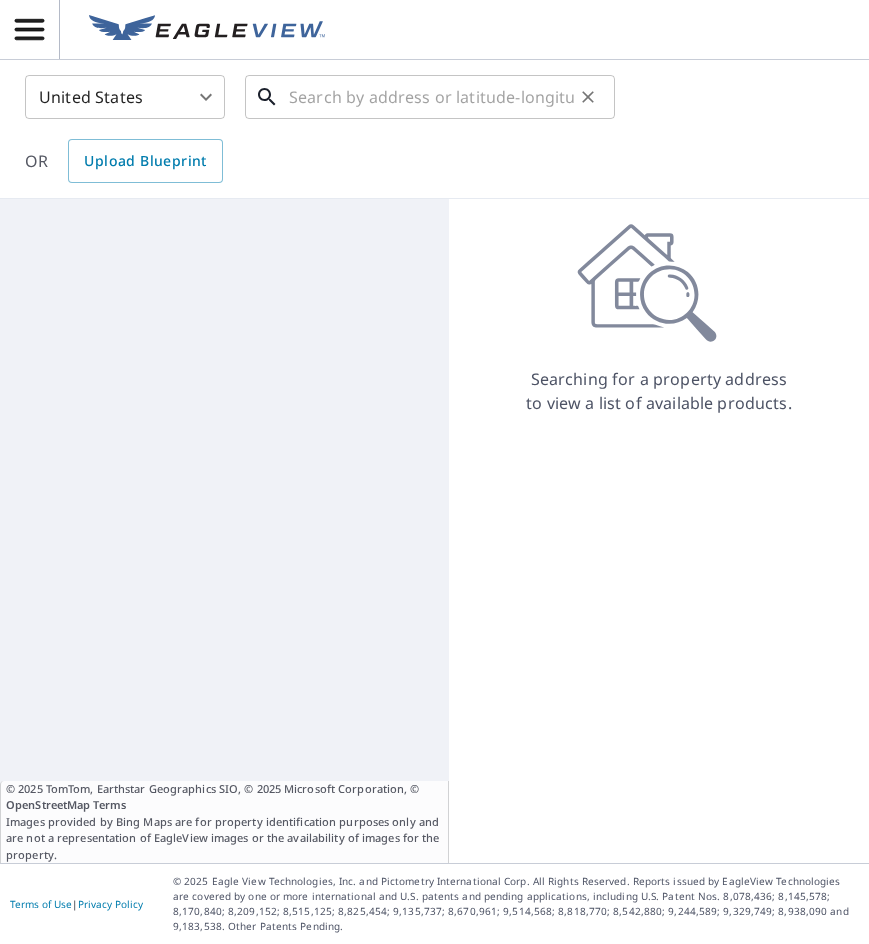 click at bounding box center [431, 97] 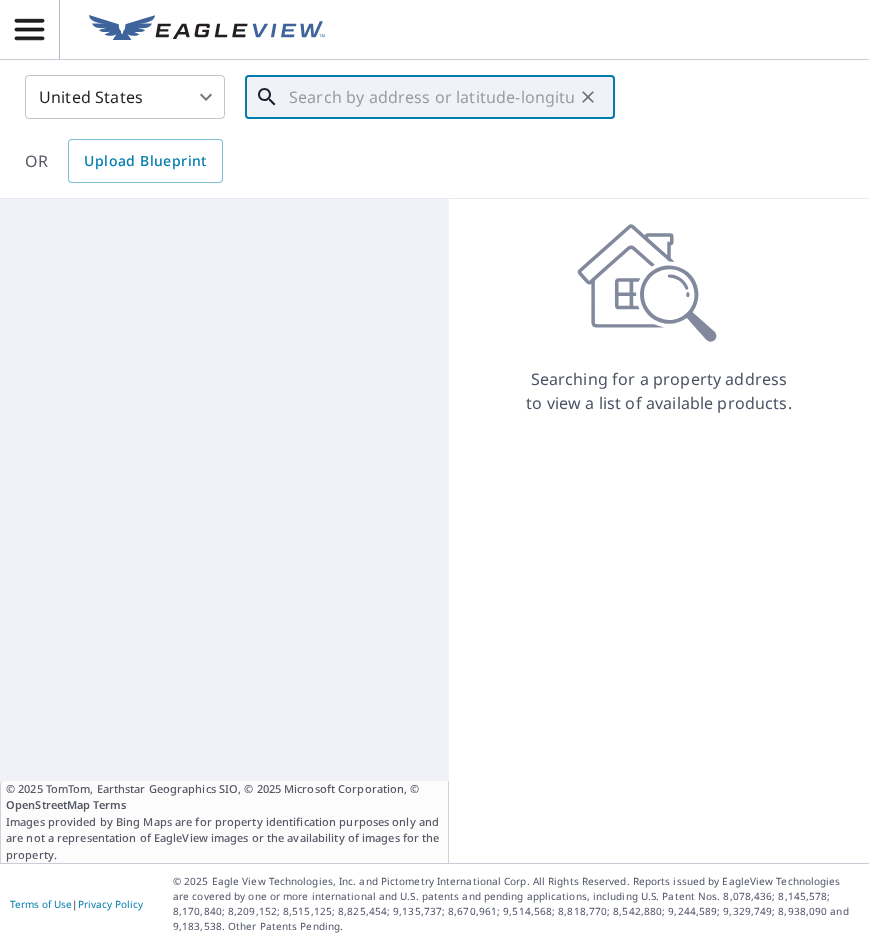 paste on "[NUMBER] [STREET]  [CITY]" 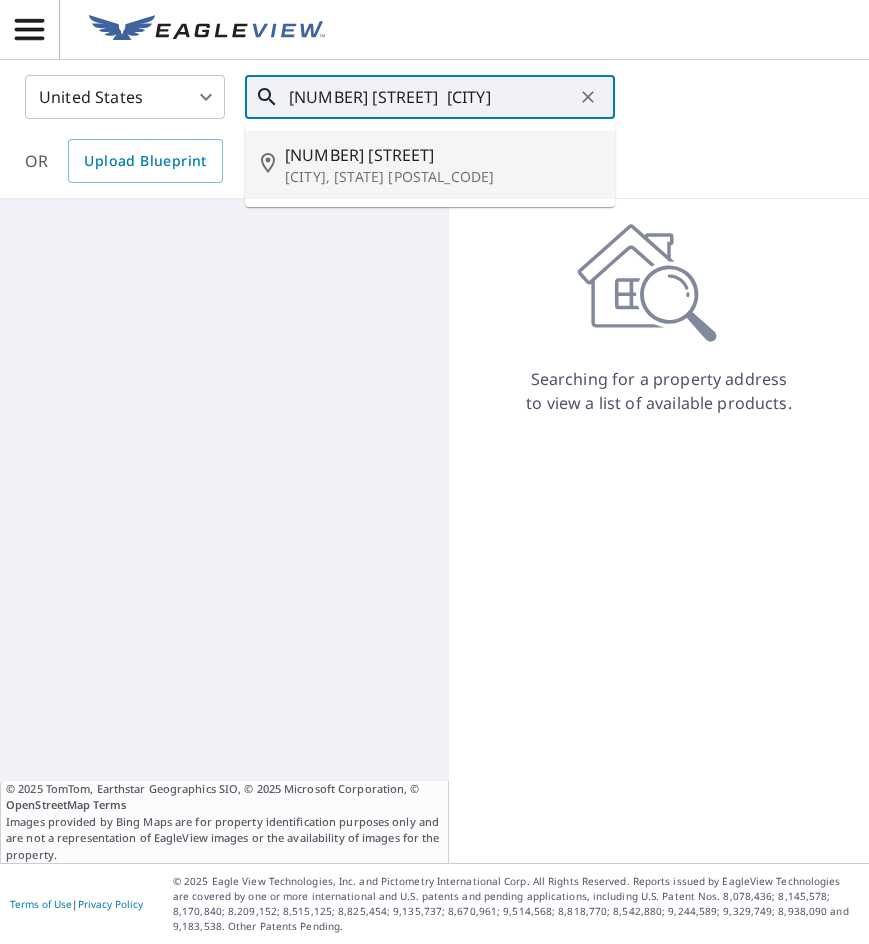 click on "[CITY], [STATE] [POSTAL_CODE]" at bounding box center (442, 177) 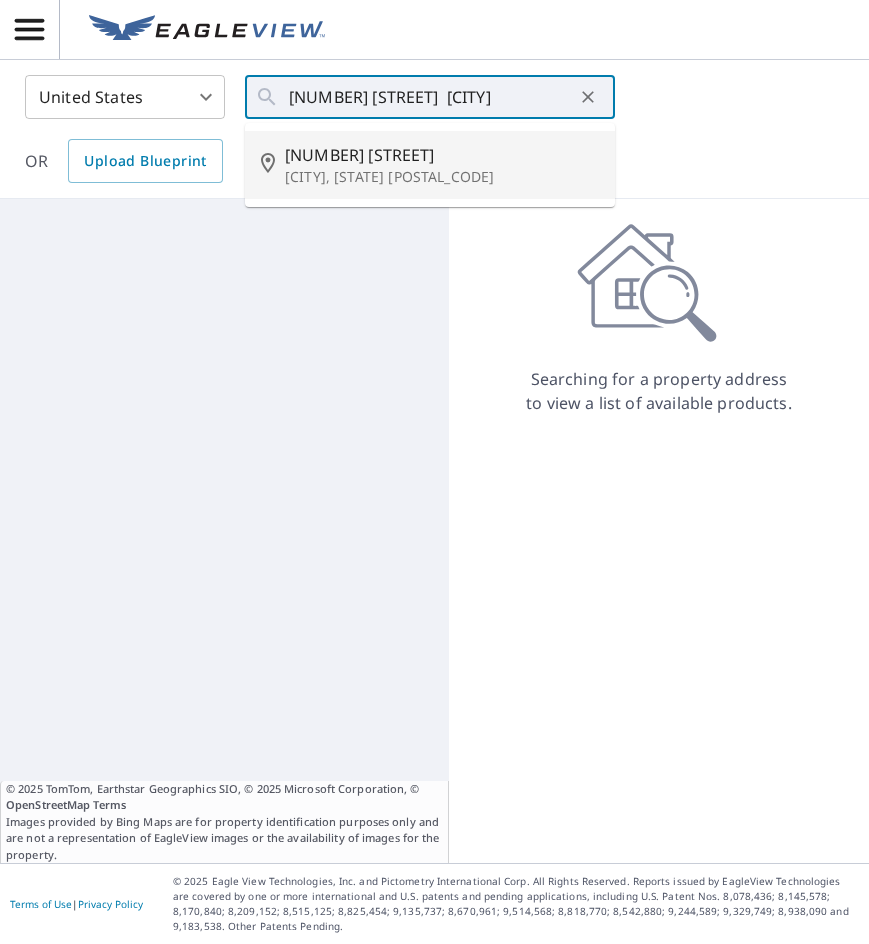 type on "[NUMBER] [STREET] [CITY], [STATE] [POSTAL_CODE]" 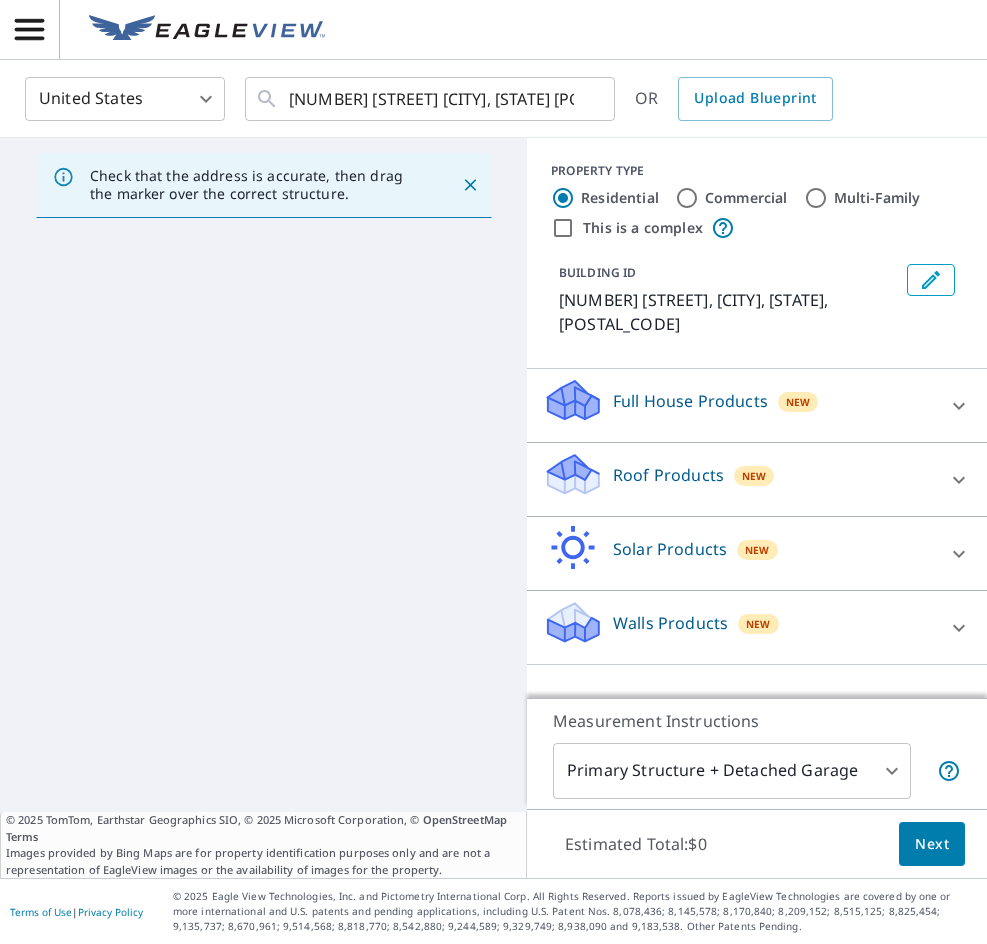 click on "Full House Products" at bounding box center [690, 401] 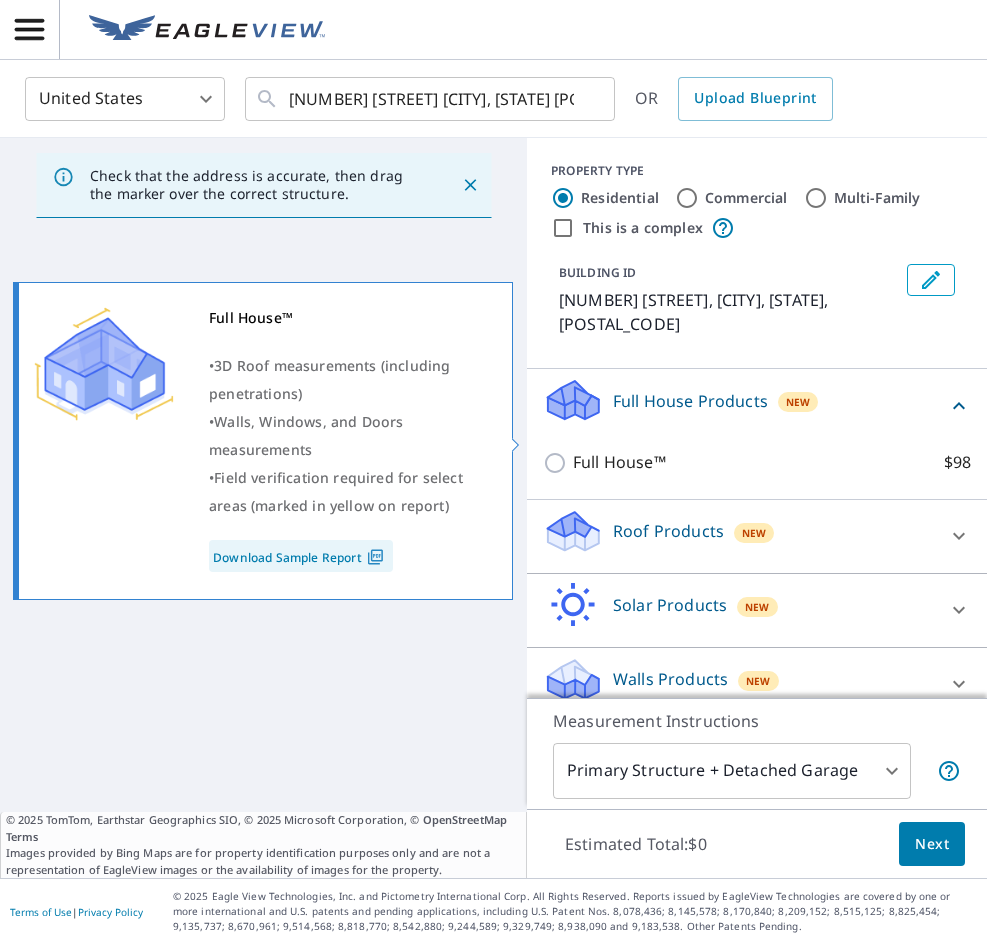 click on "Full House™ $98" at bounding box center [558, 463] 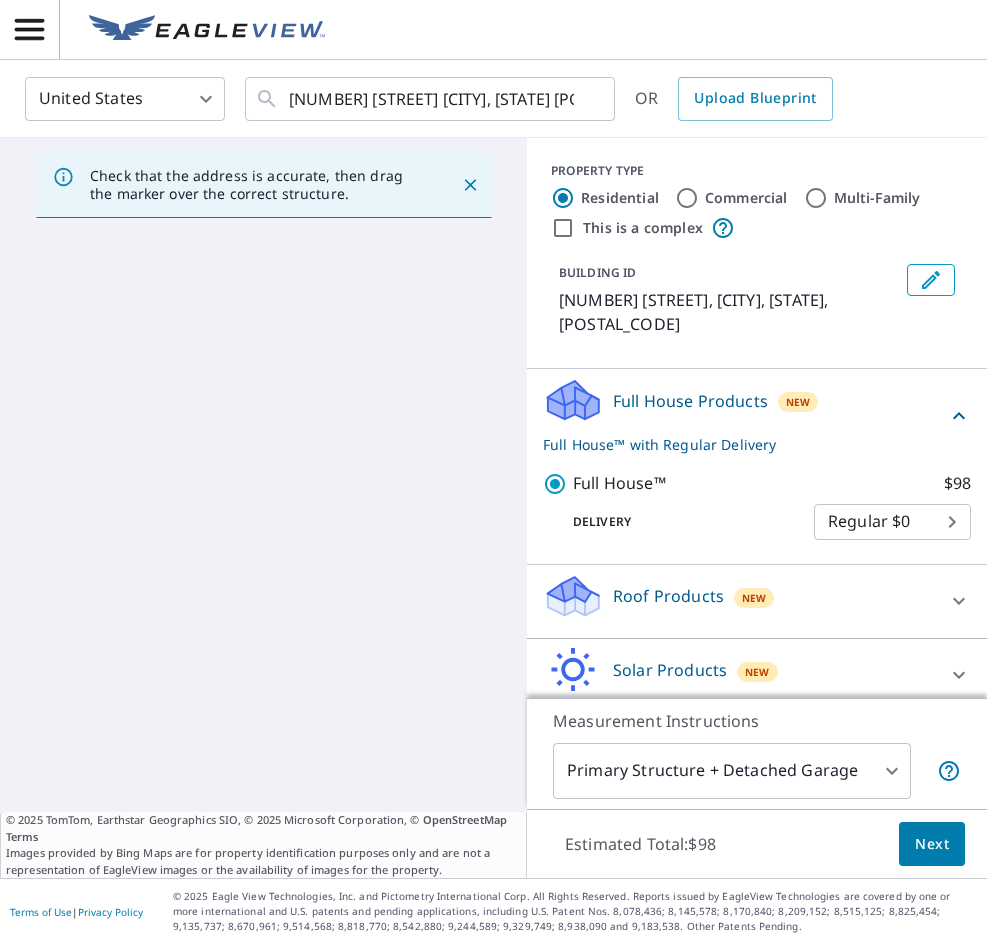 scroll, scrollTop: 65, scrollLeft: 0, axis: vertical 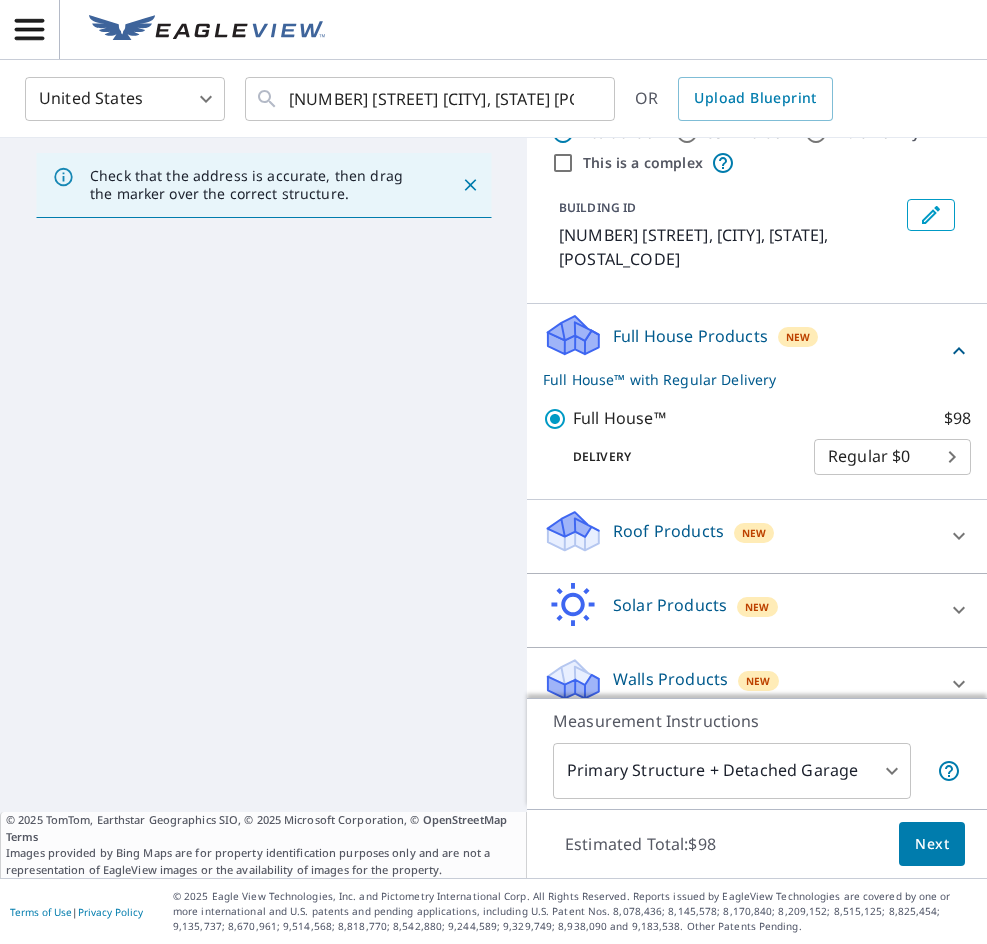 click on "Next" at bounding box center [932, 844] 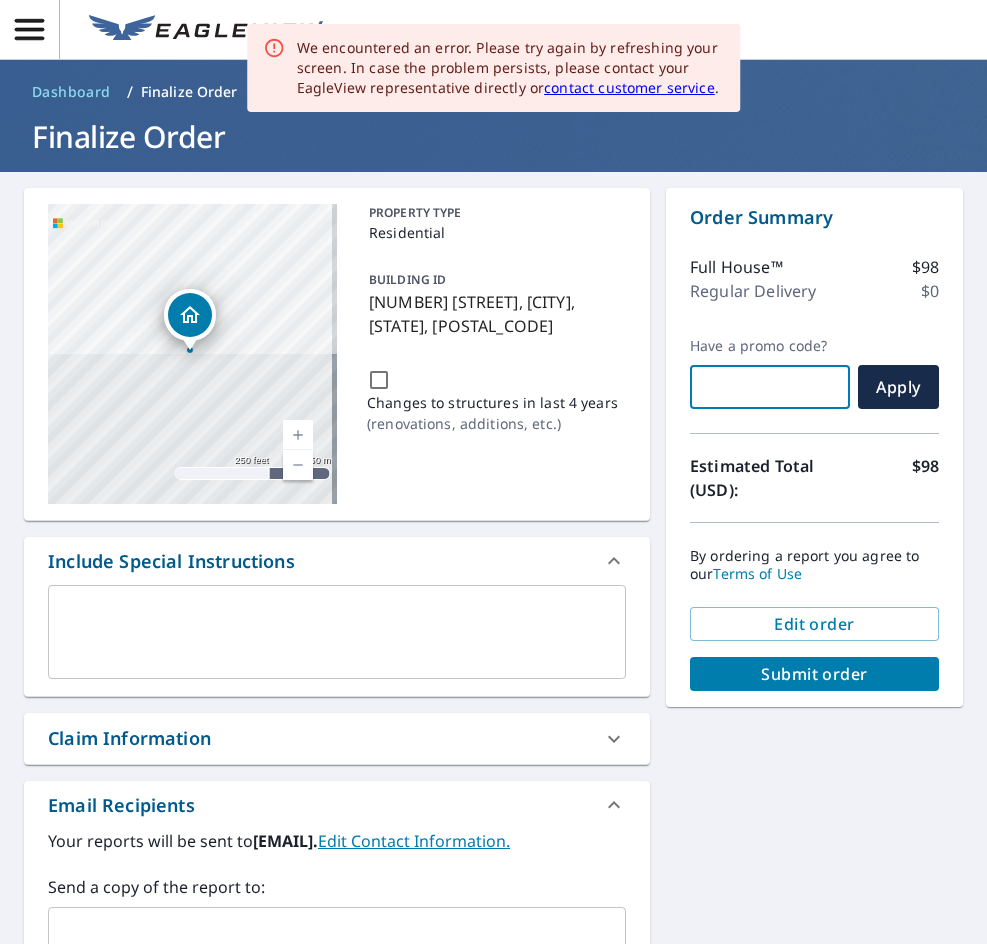 click at bounding box center [770, 387] 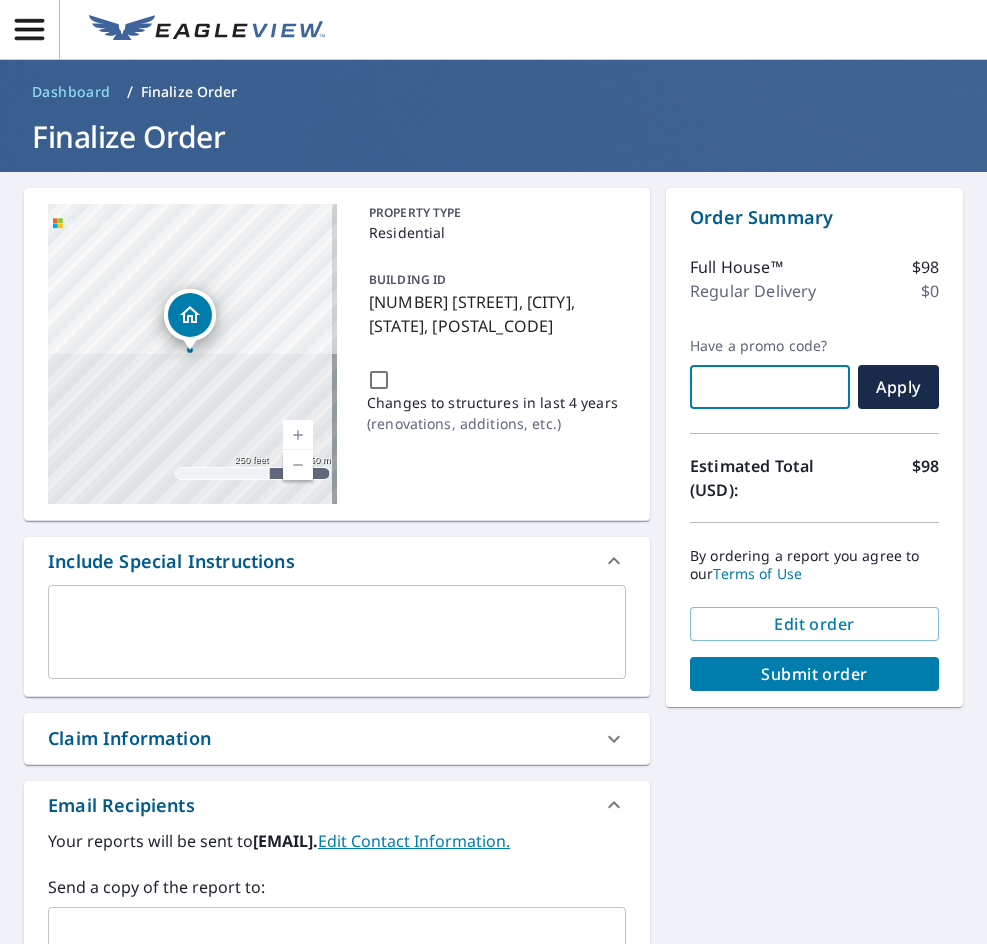 paste on "DAGM-TEADX-K1RY5" 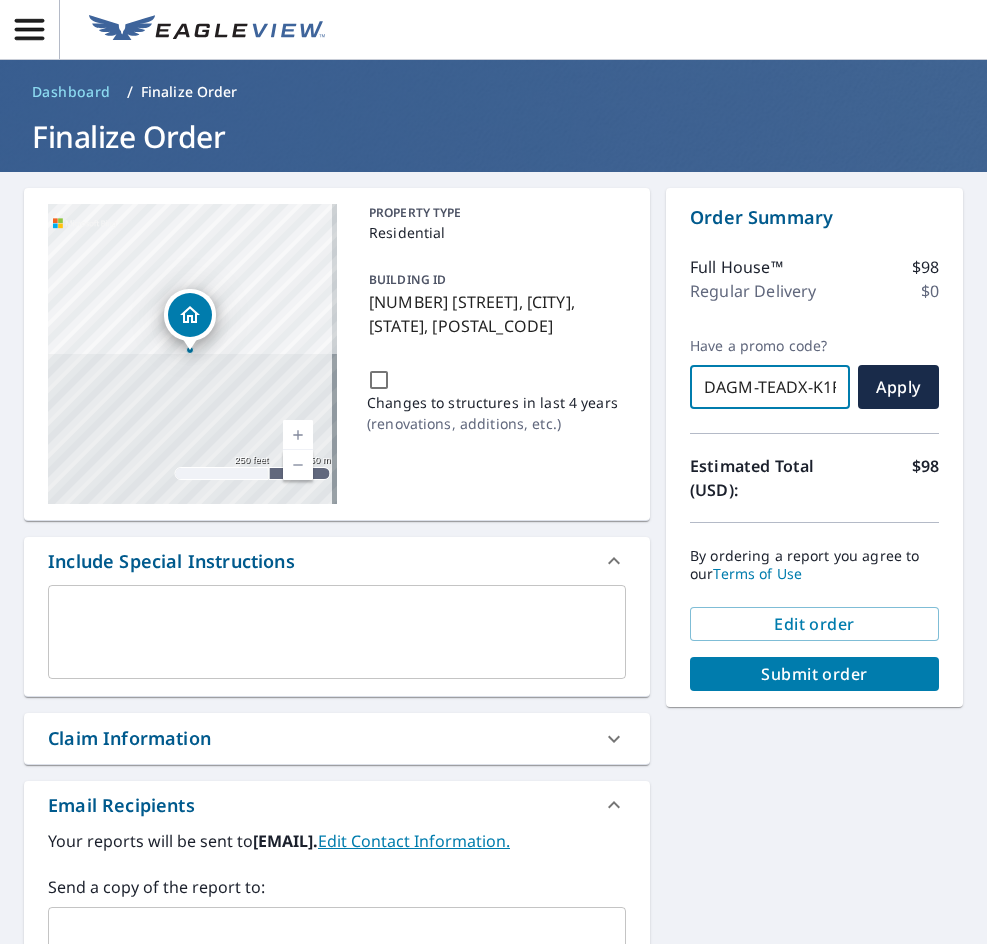 scroll, scrollTop: 0, scrollLeft: 27, axis: horizontal 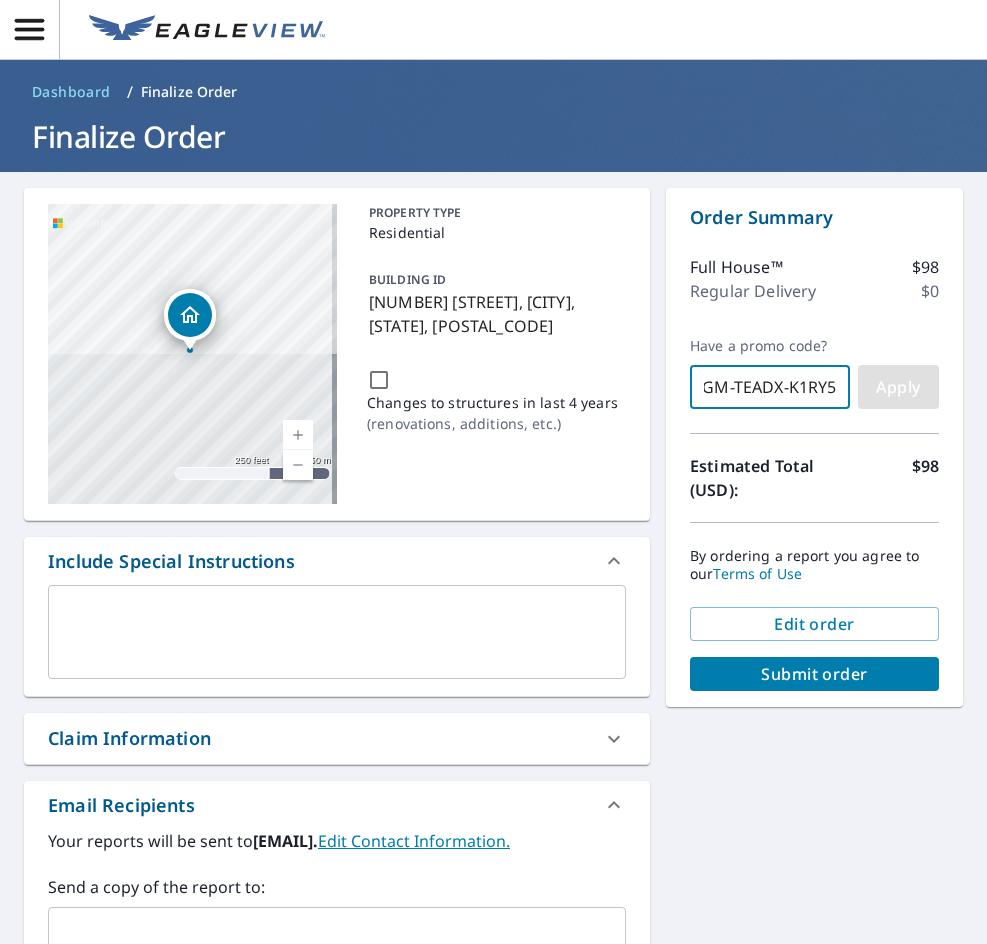 type on "DAGM-TEADX-K1RY5" 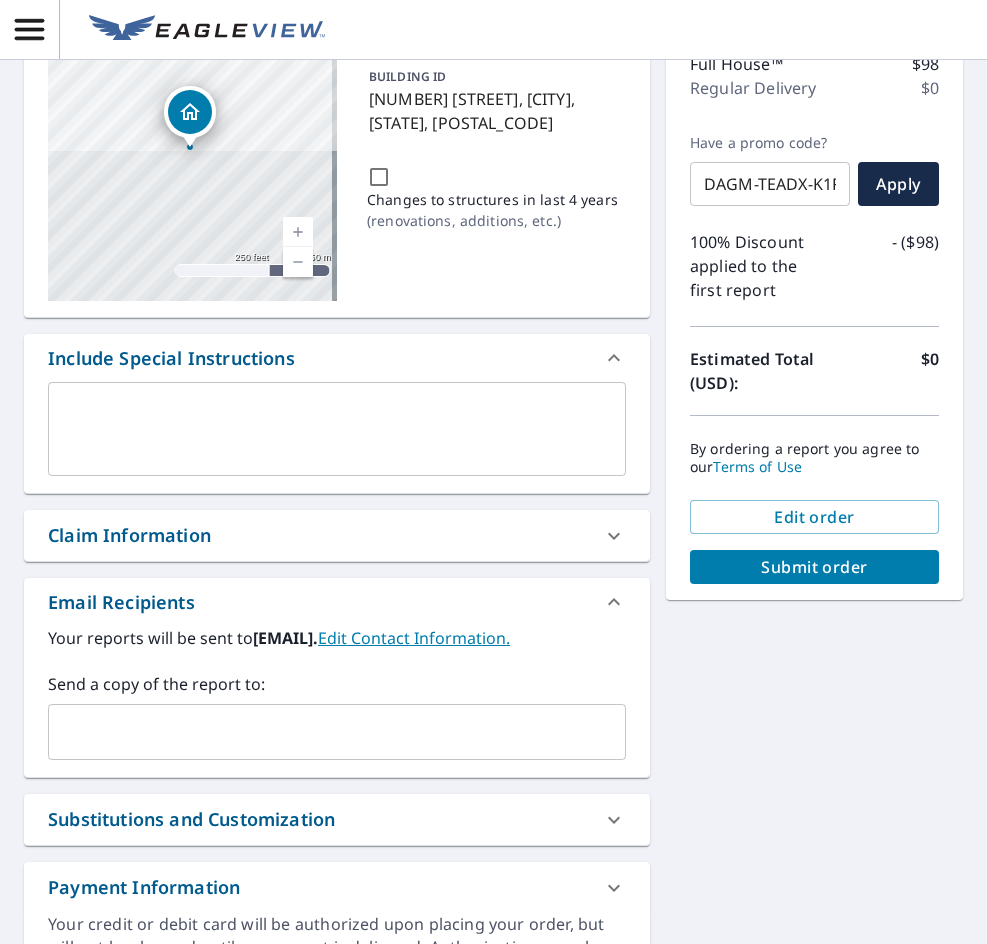scroll, scrollTop: 204, scrollLeft: 0, axis: vertical 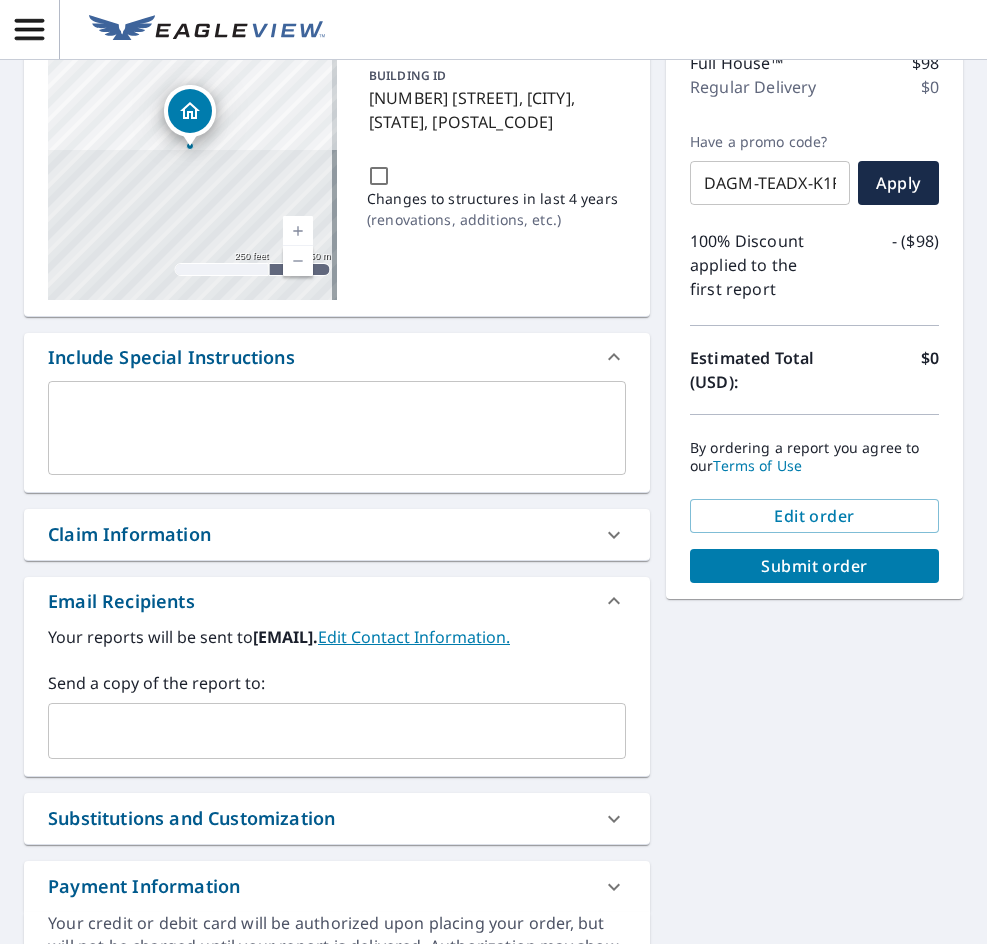 click at bounding box center [322, 731] 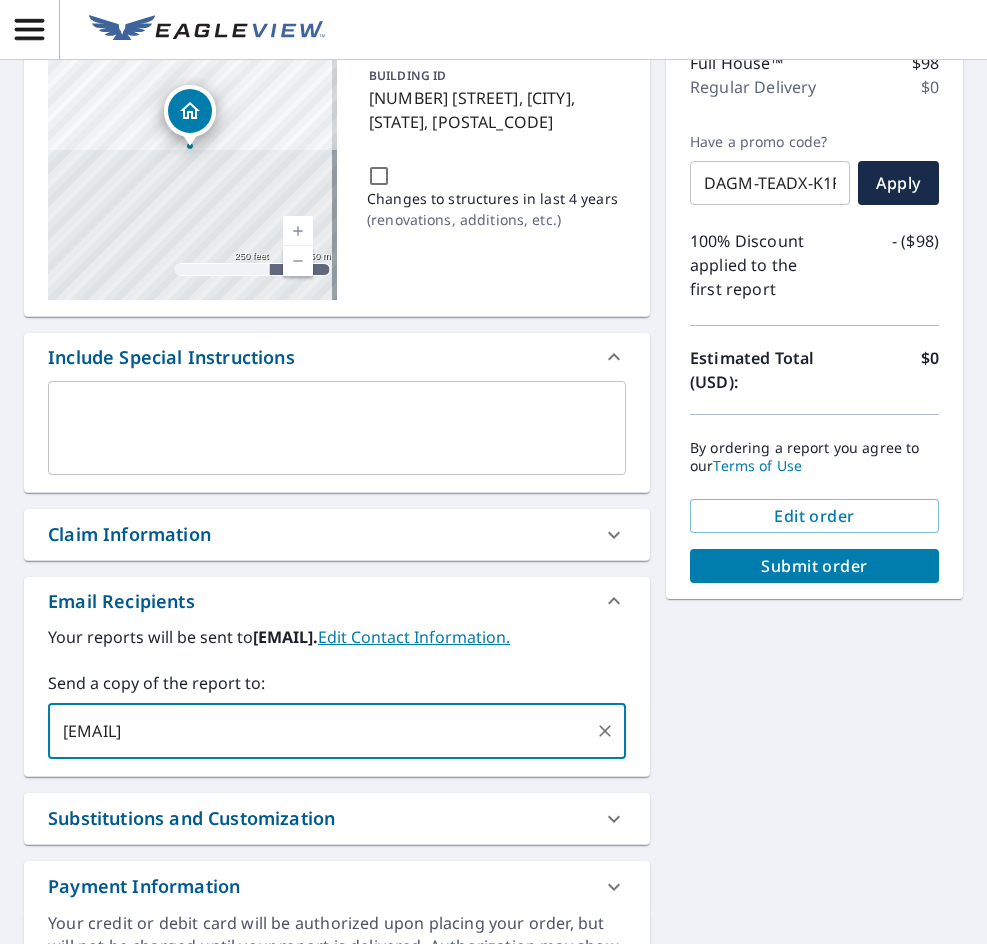 type on "[EMAIL]" 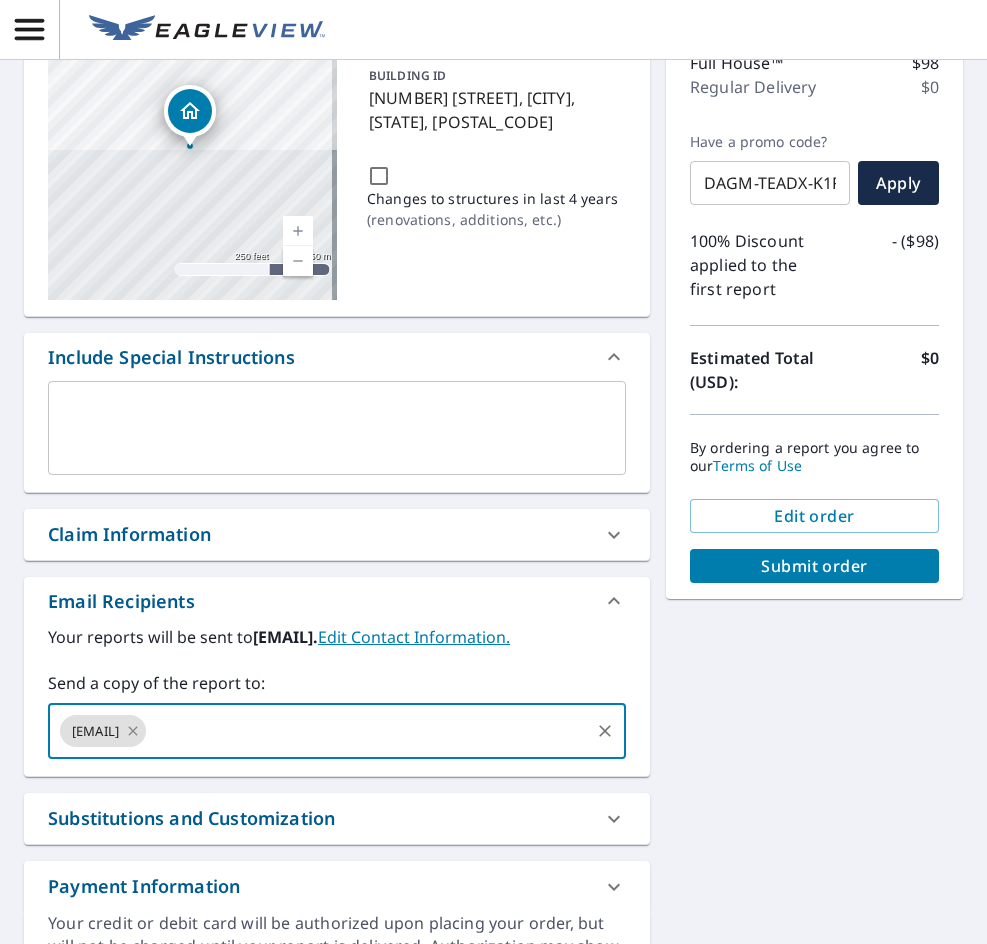 click 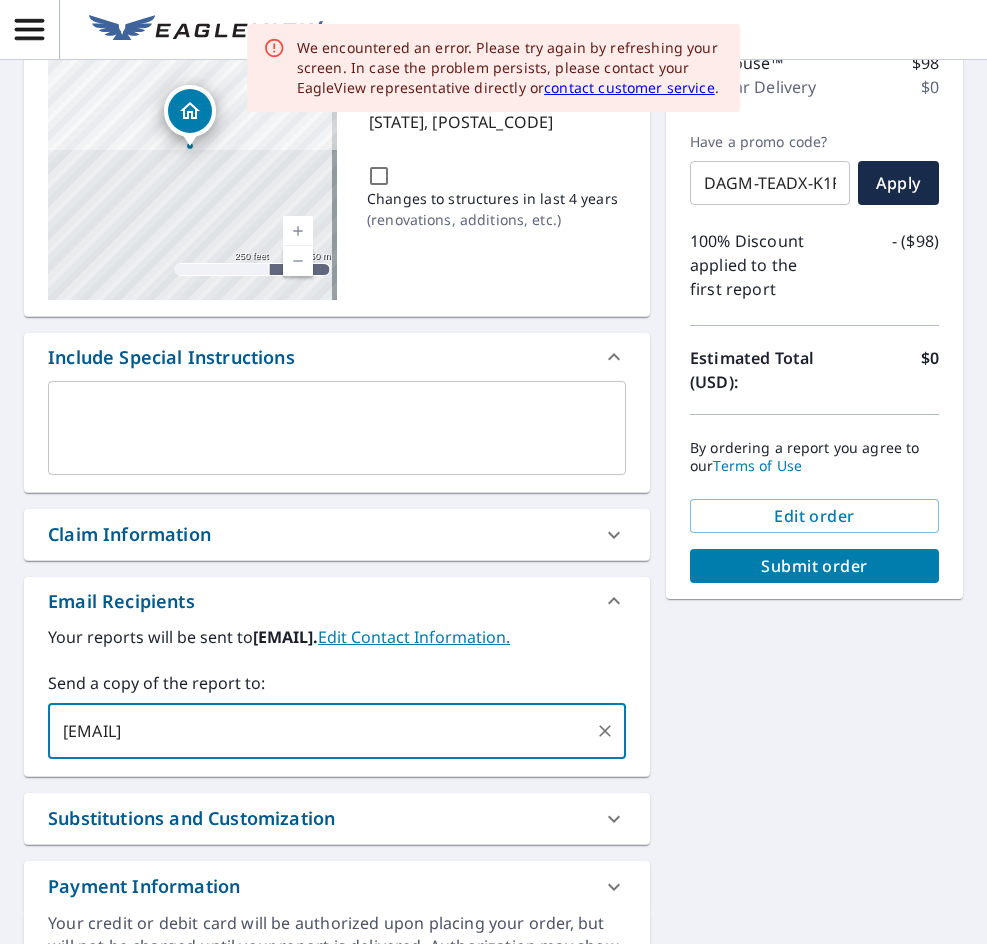 type on "[EMAIL]" 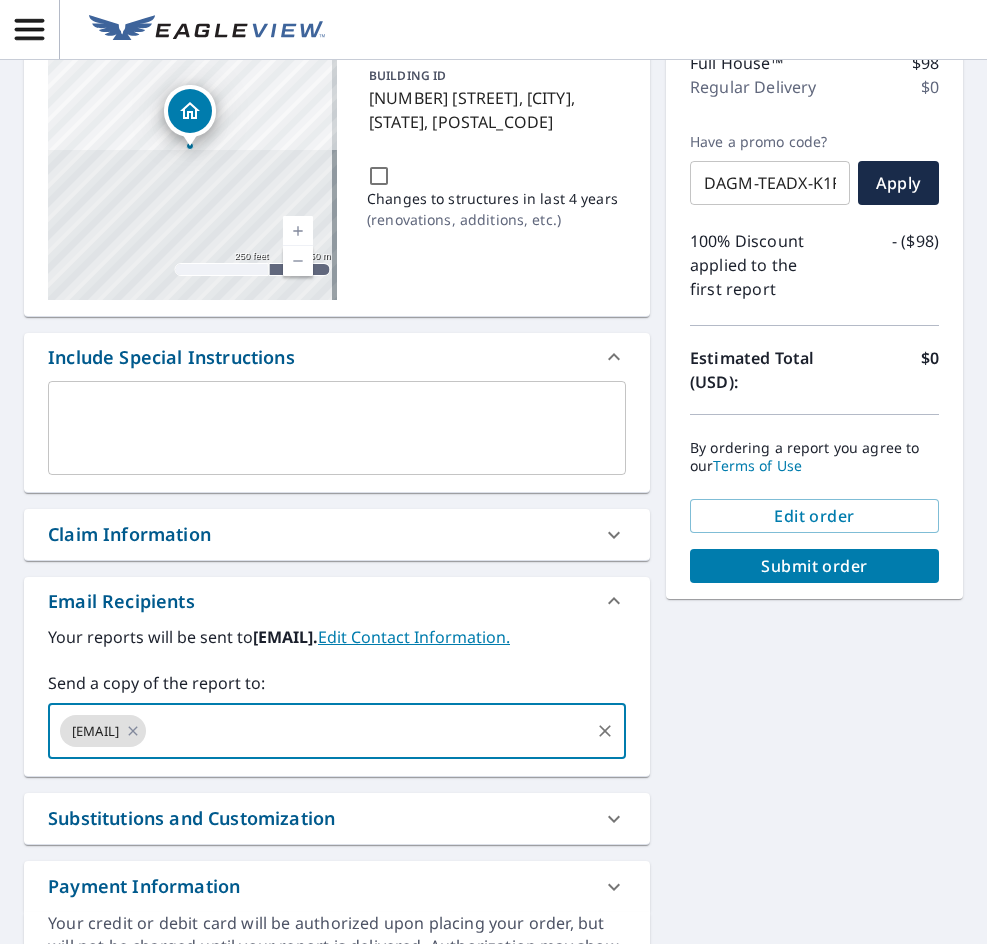 click on "Submit order" at bounding box center (814, 566) 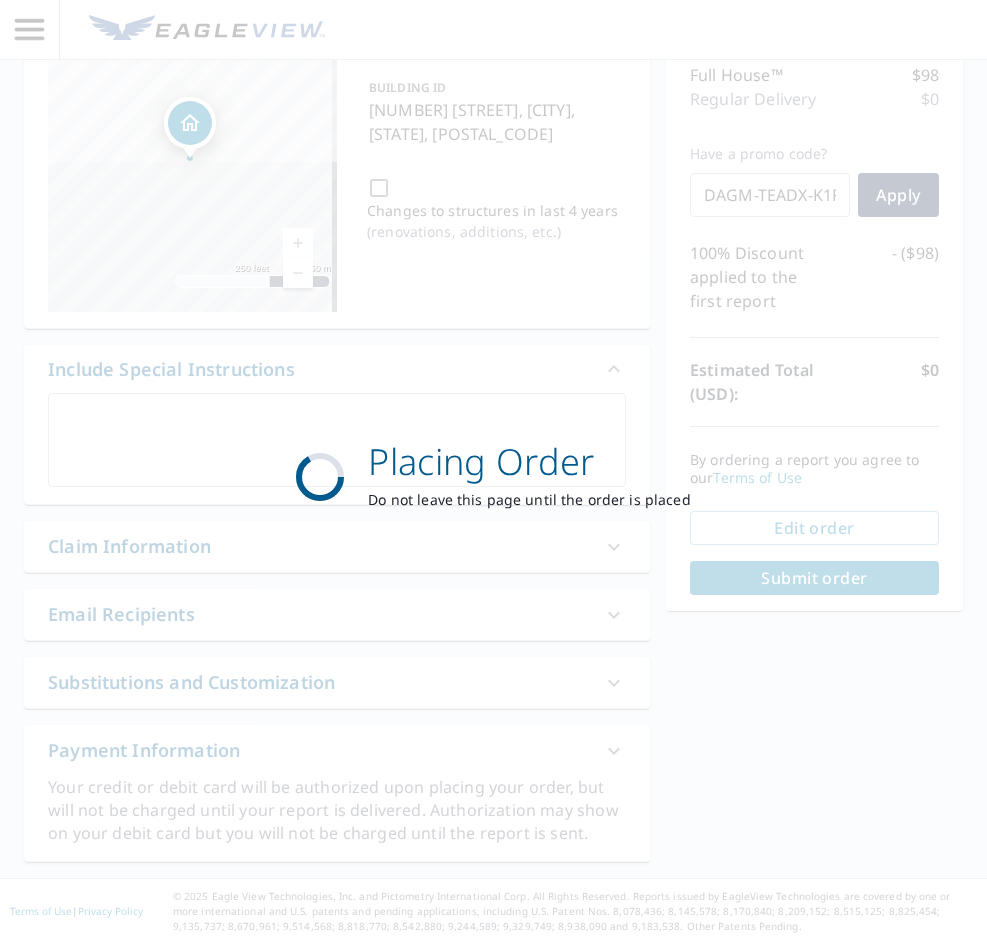 scroll, scrollTop: 192, scrollLeft: 0, axis: vertical 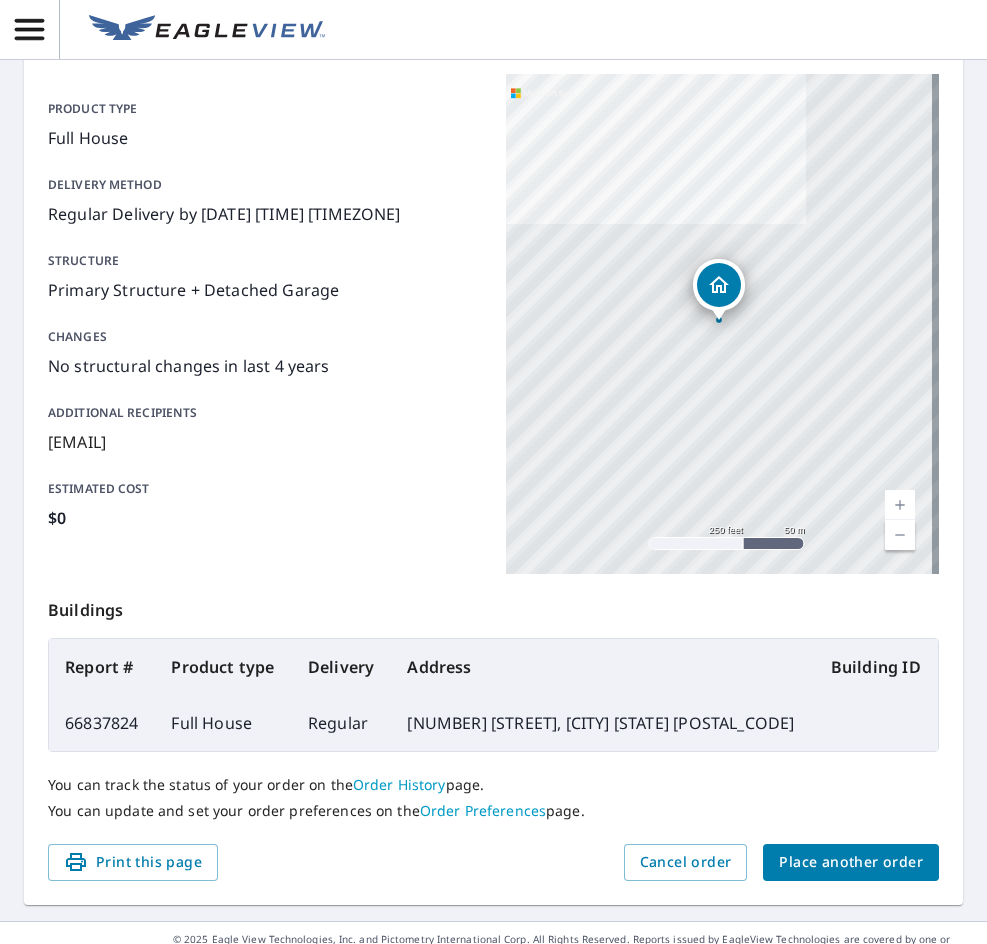 click on "Place another order" at bounding box center [851, 862] 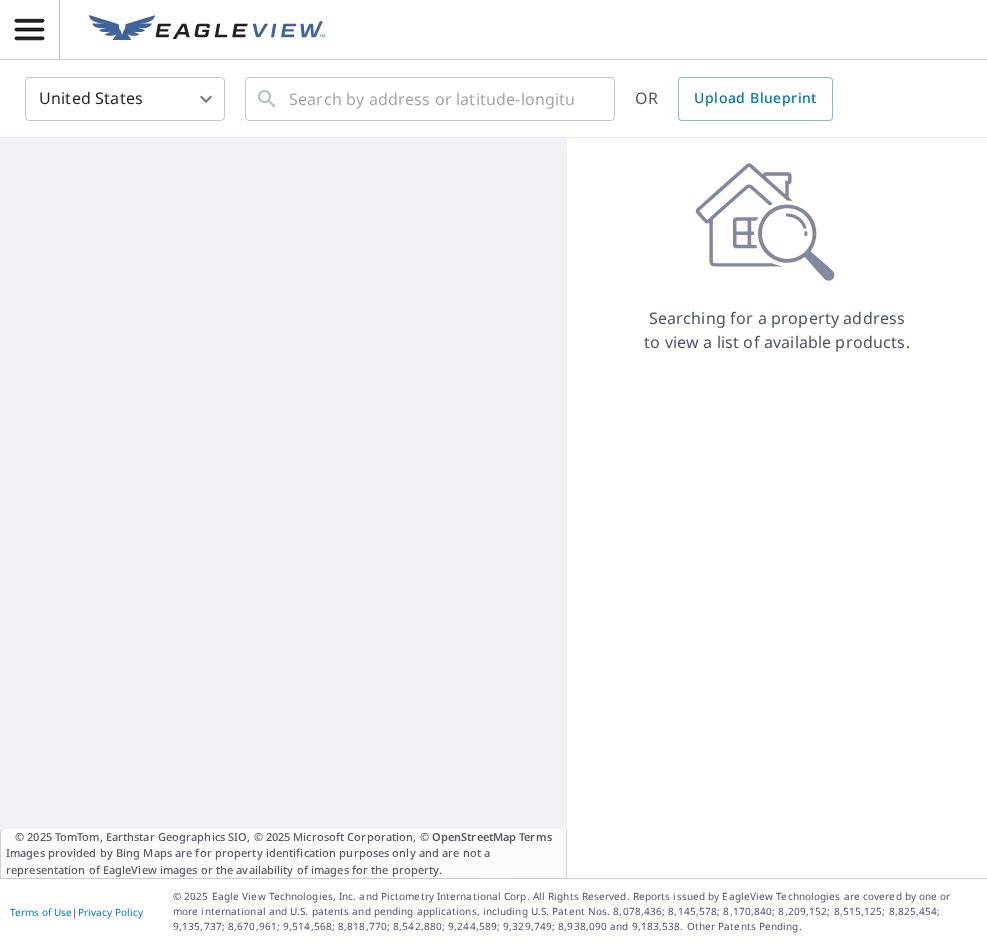 scroll, scrollTop: 0, scrollLeft: 0, axis: both 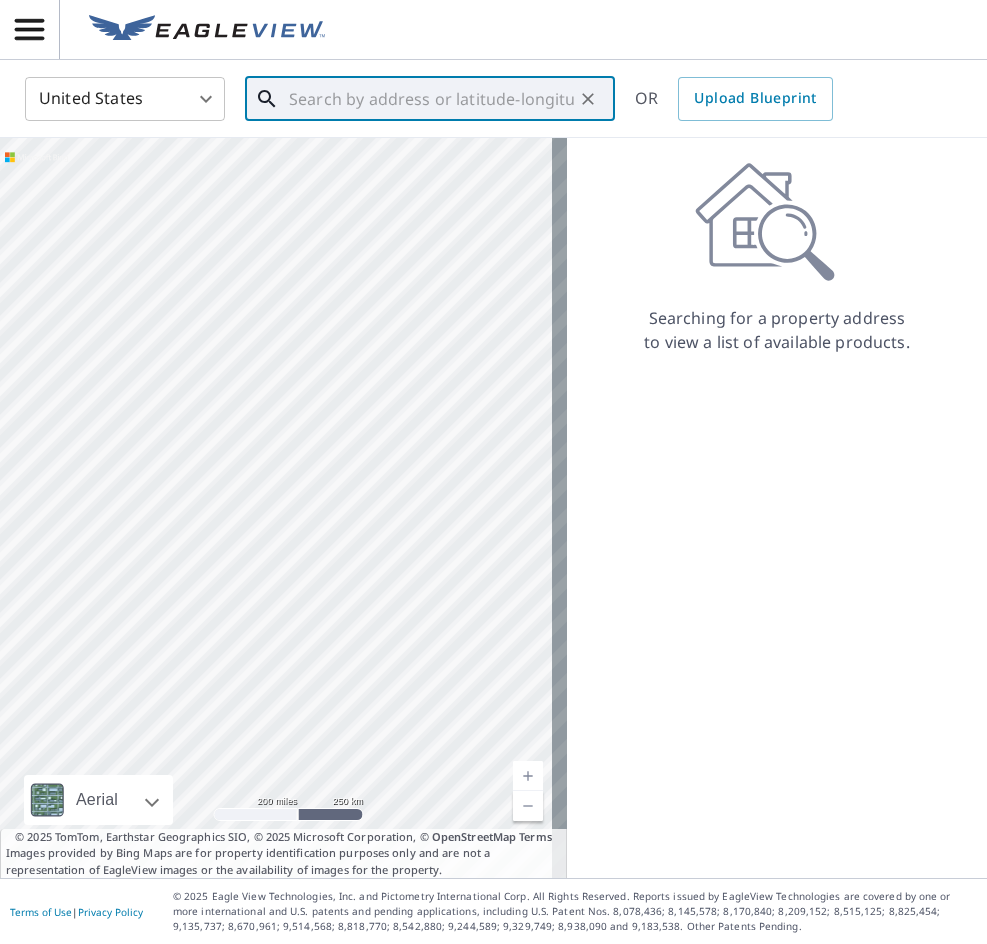 click at bounding box center [431, 99] 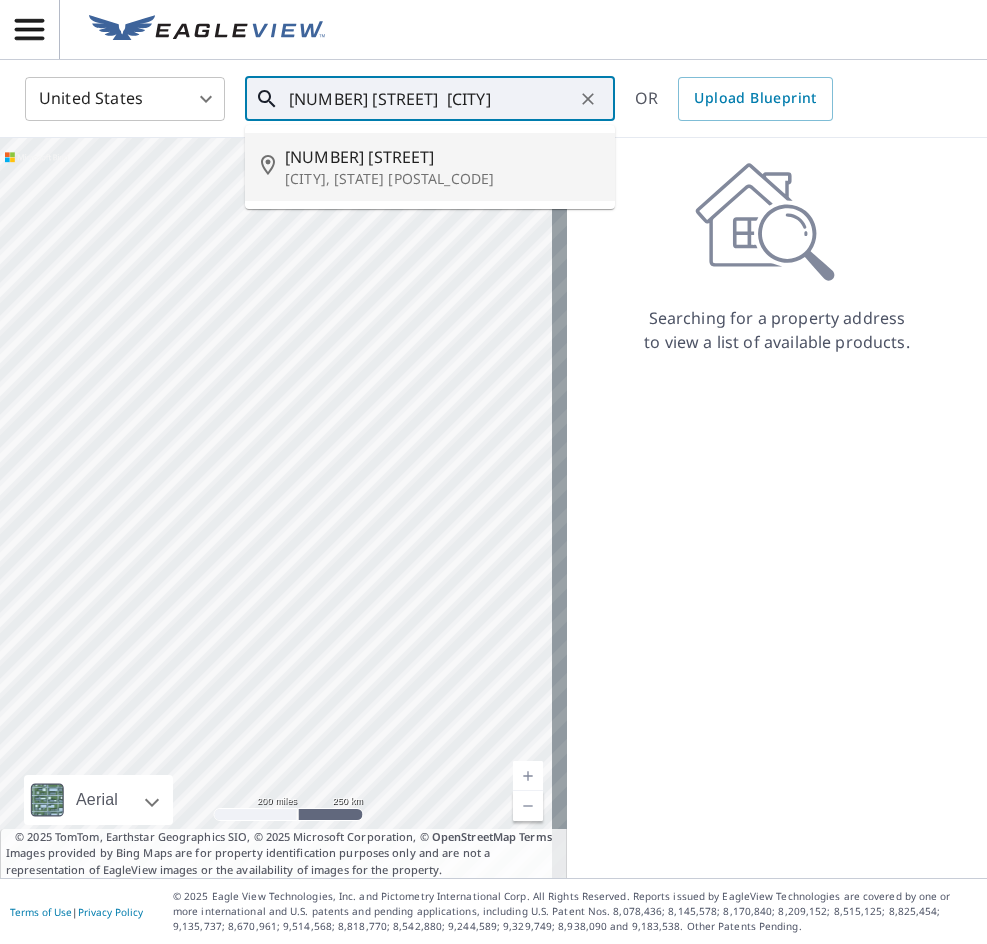 click on "[NUMBER] [STREET]" at bounding box center (442, 157) 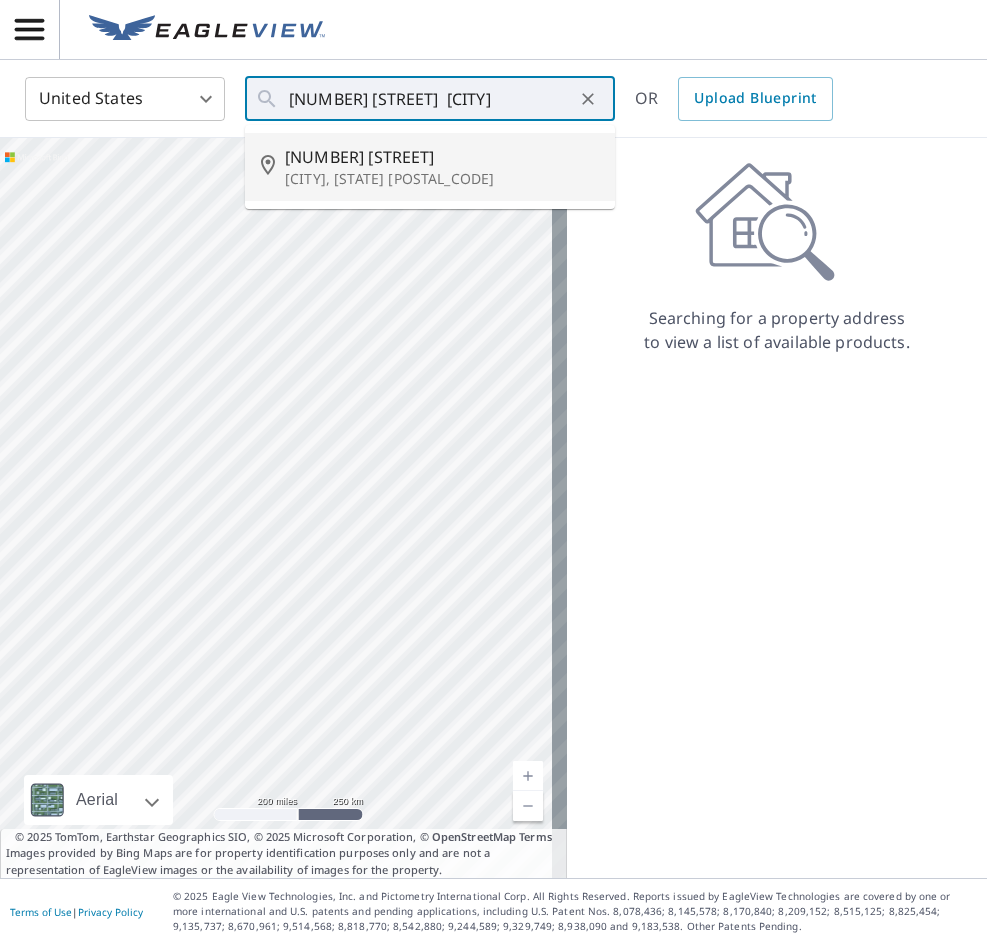type on "[NUMBER] [STREET] [CITY], [STATE] [POSTAL_CODE]" 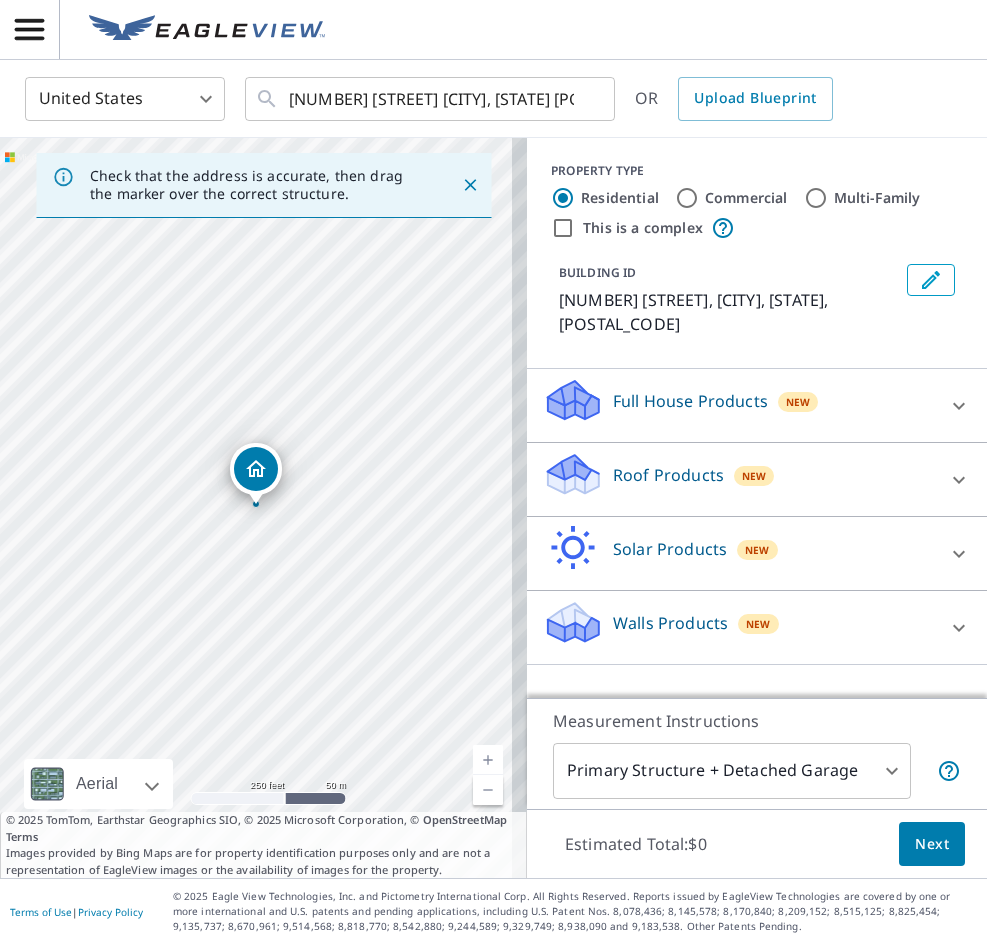 click on "Full House Products New" at bounding box center (739, 405) 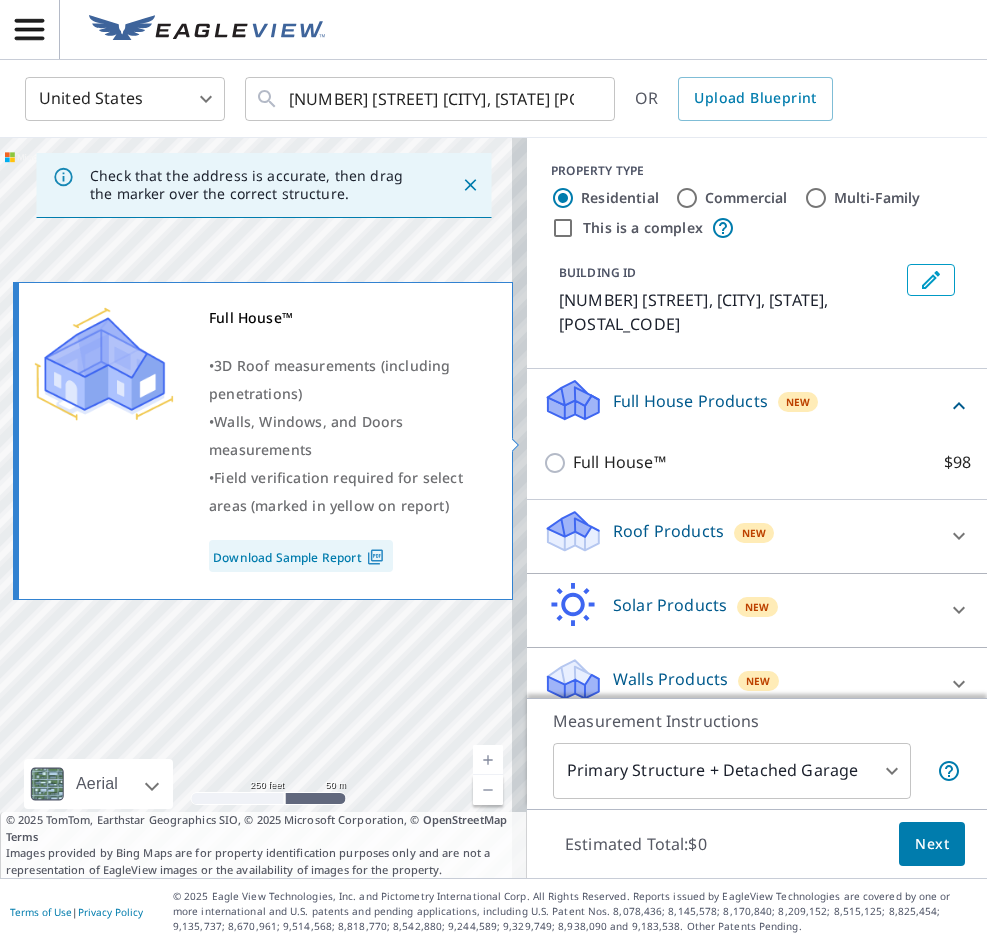 click on "Full House™ $98" at bounding box center [558, 463] 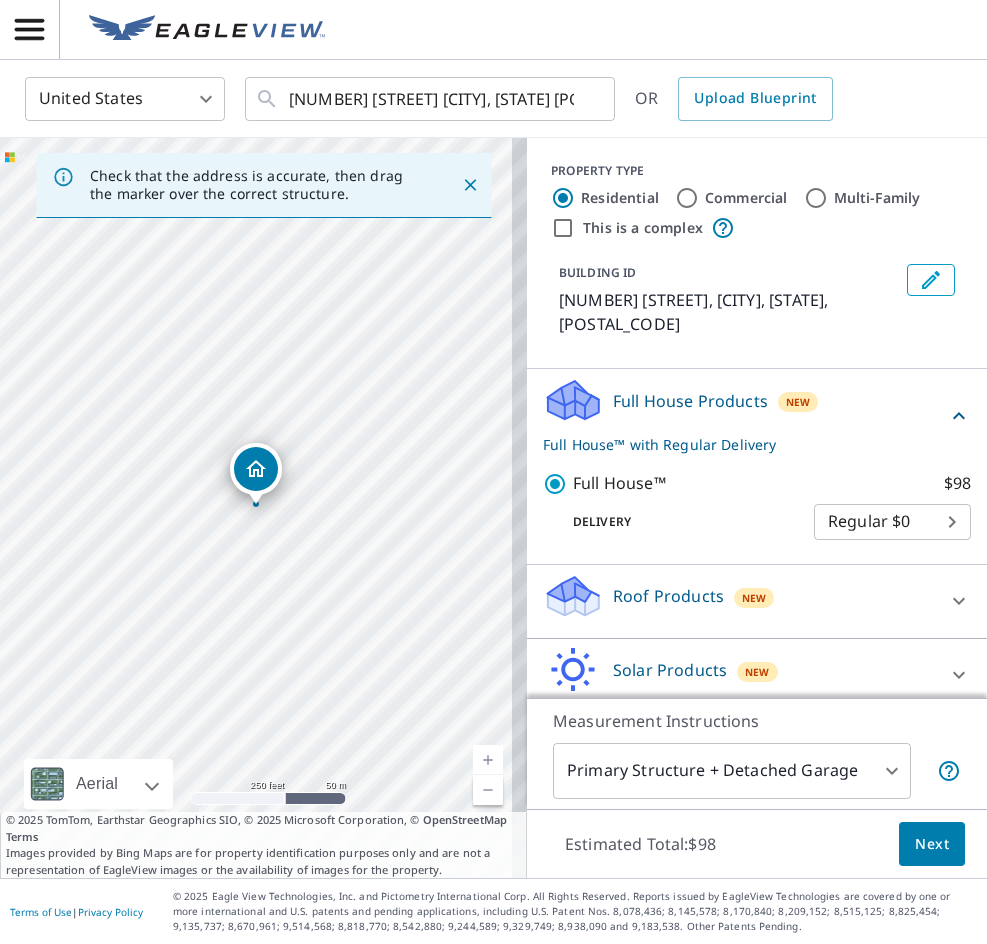 click on "Next" at bounding box center (932, 844) 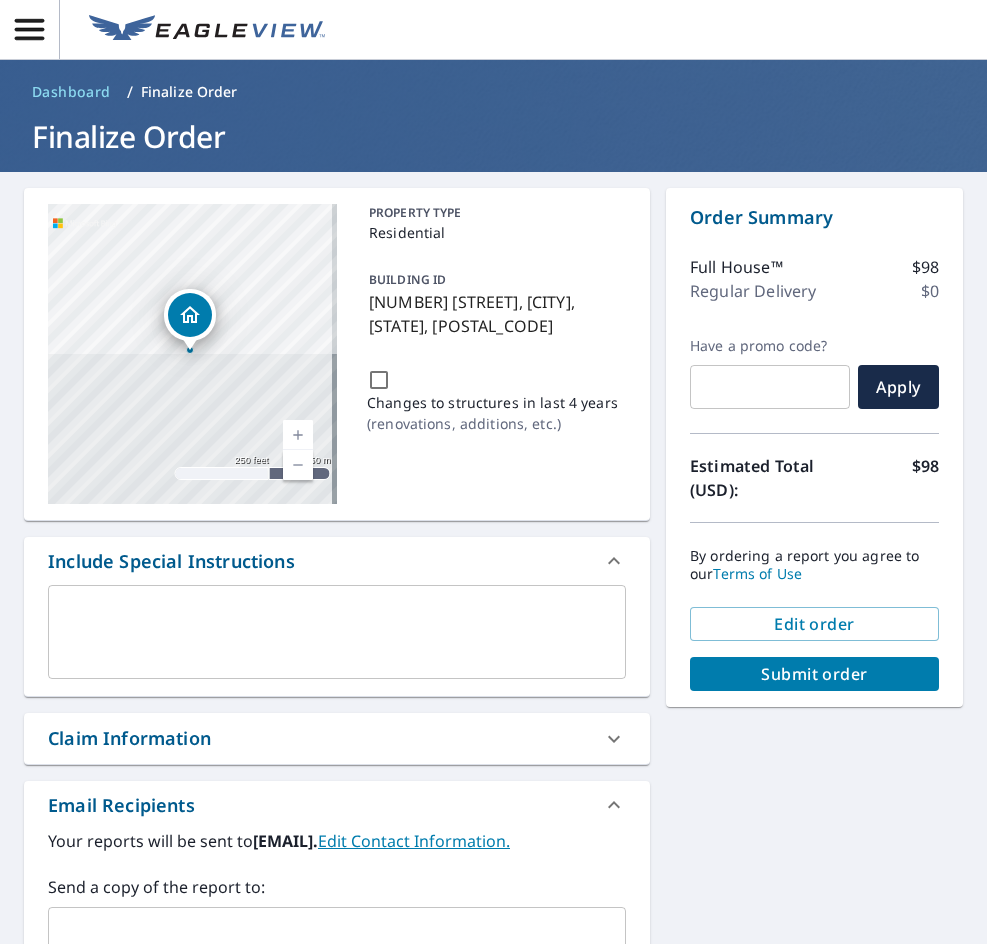 click at bounding box center (770, 387) 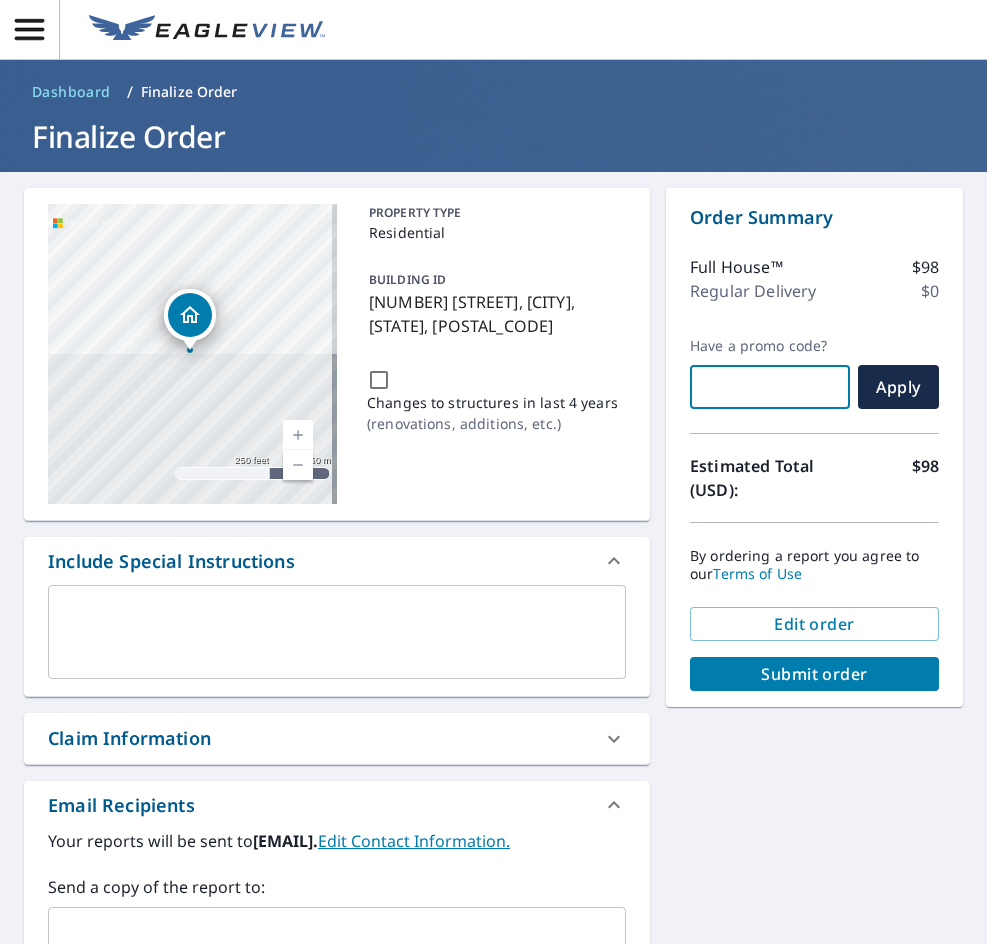 paste on "DAGM-CNH3B-ZH7T5" 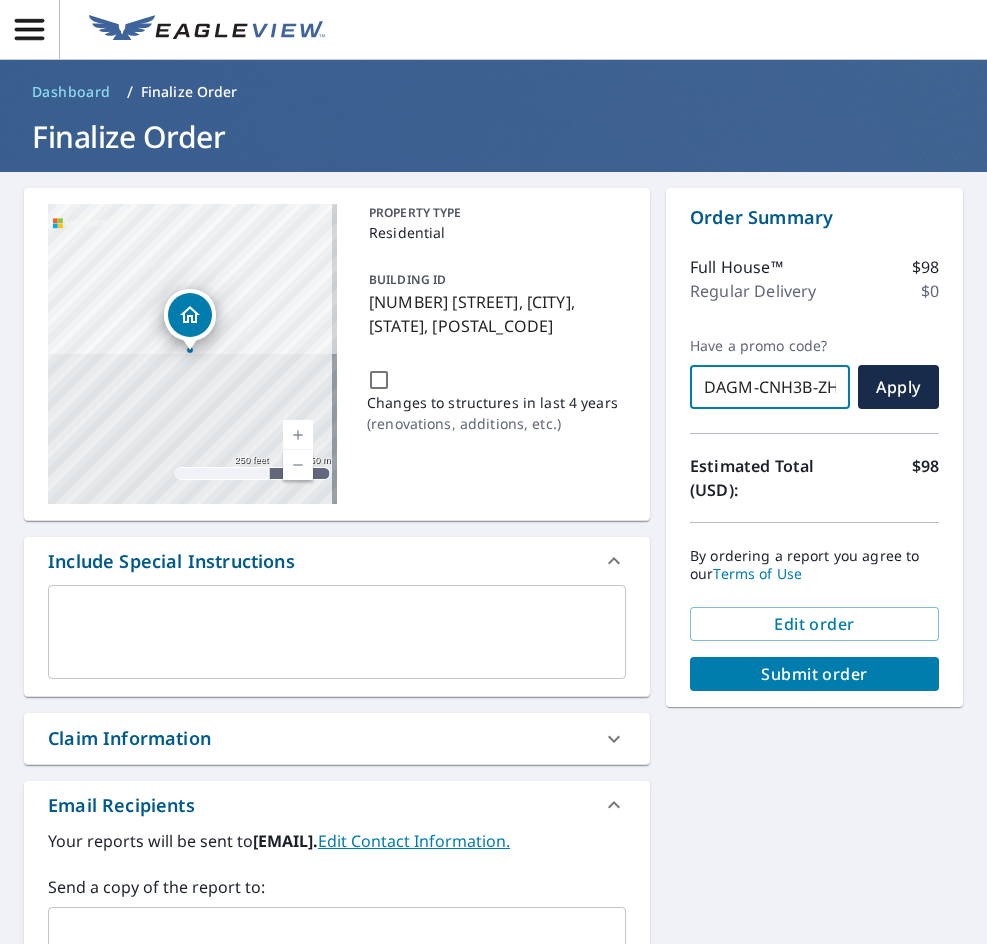 scroll, scrollTop: 0, scrollLeft: 34, axis: horizontal 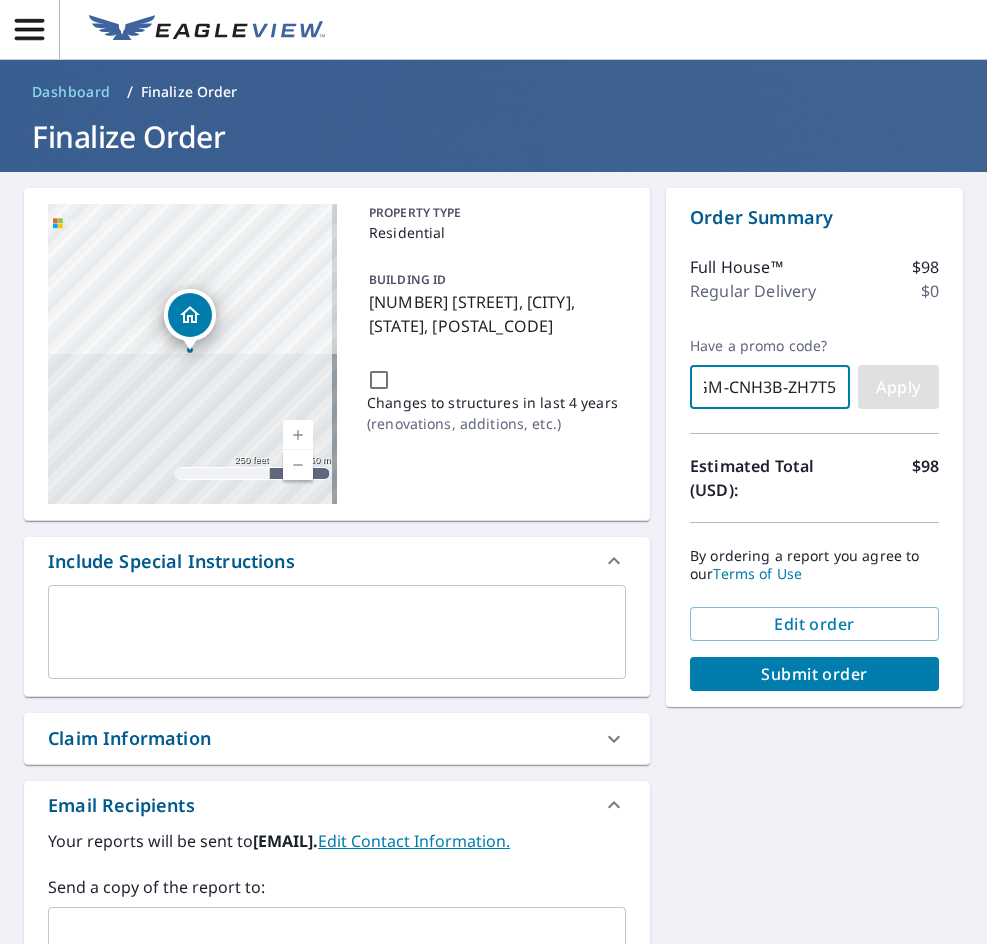 type on "DAGM-CNH3B-ZH7T5" 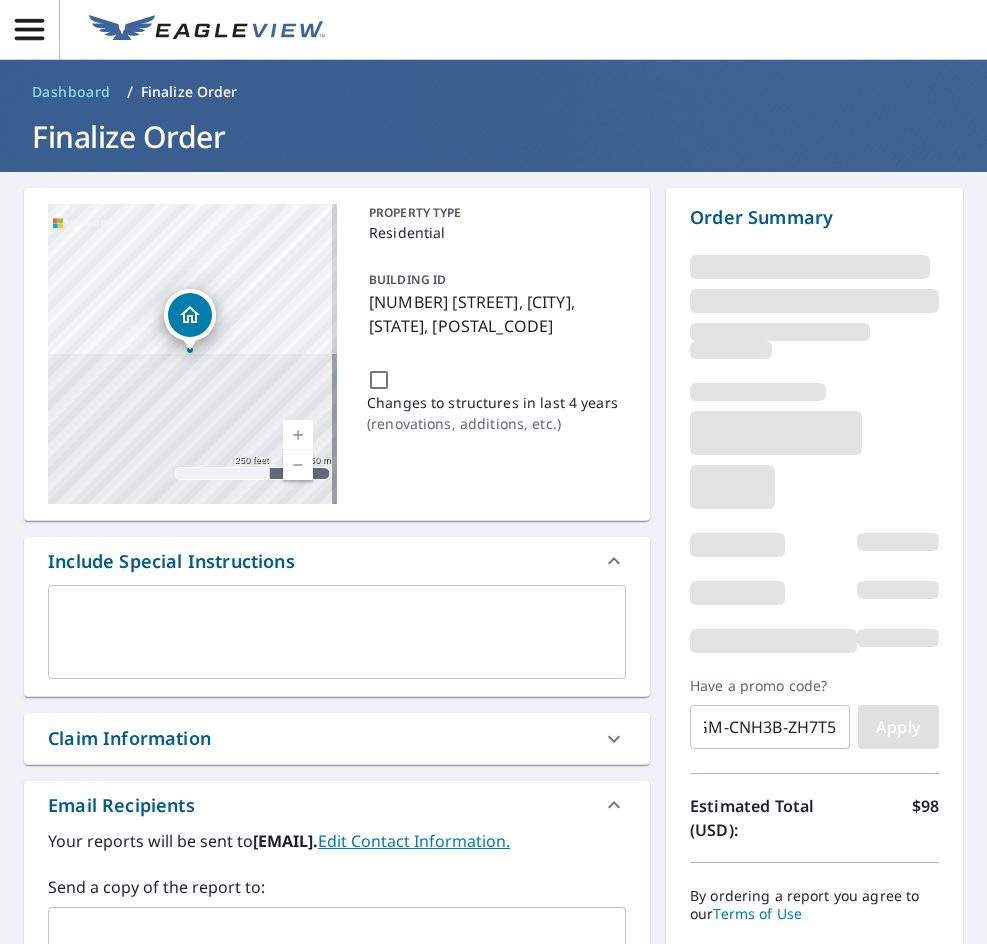 scroll, scrollTop: 0, scrollLeft: 0, axis: both 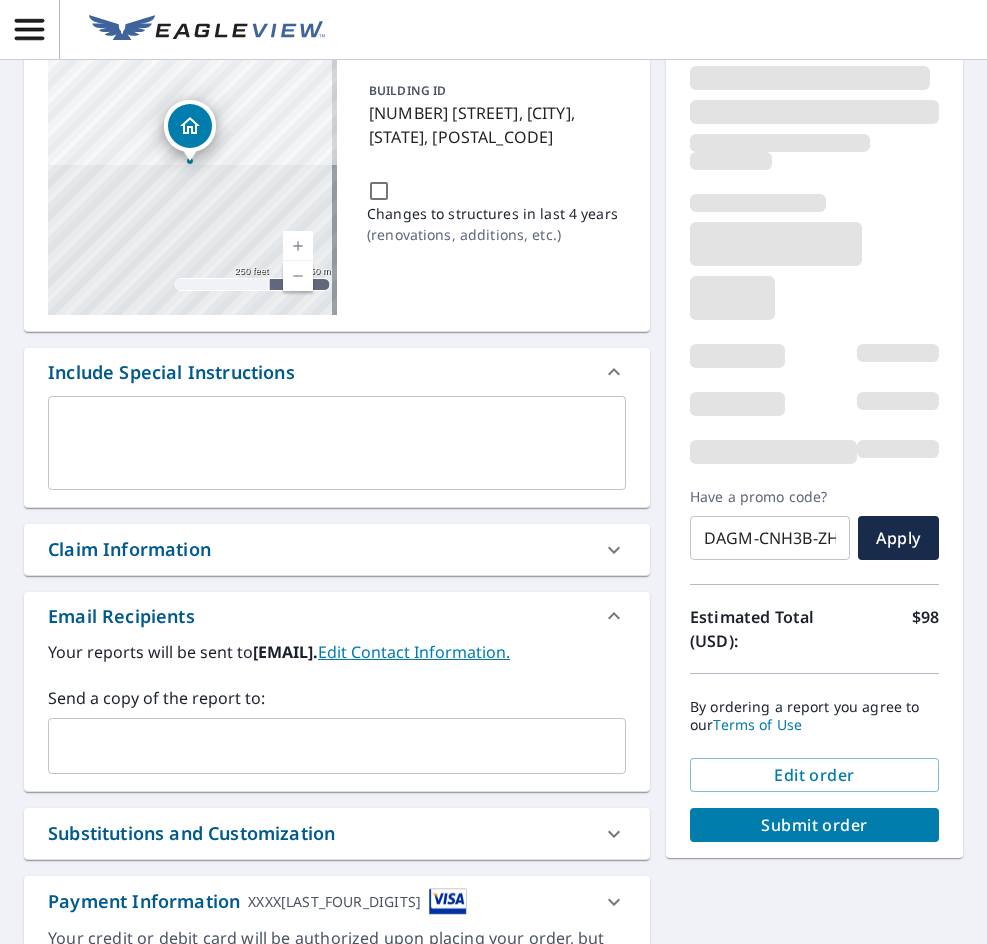 click at bounding box center [322, 746] 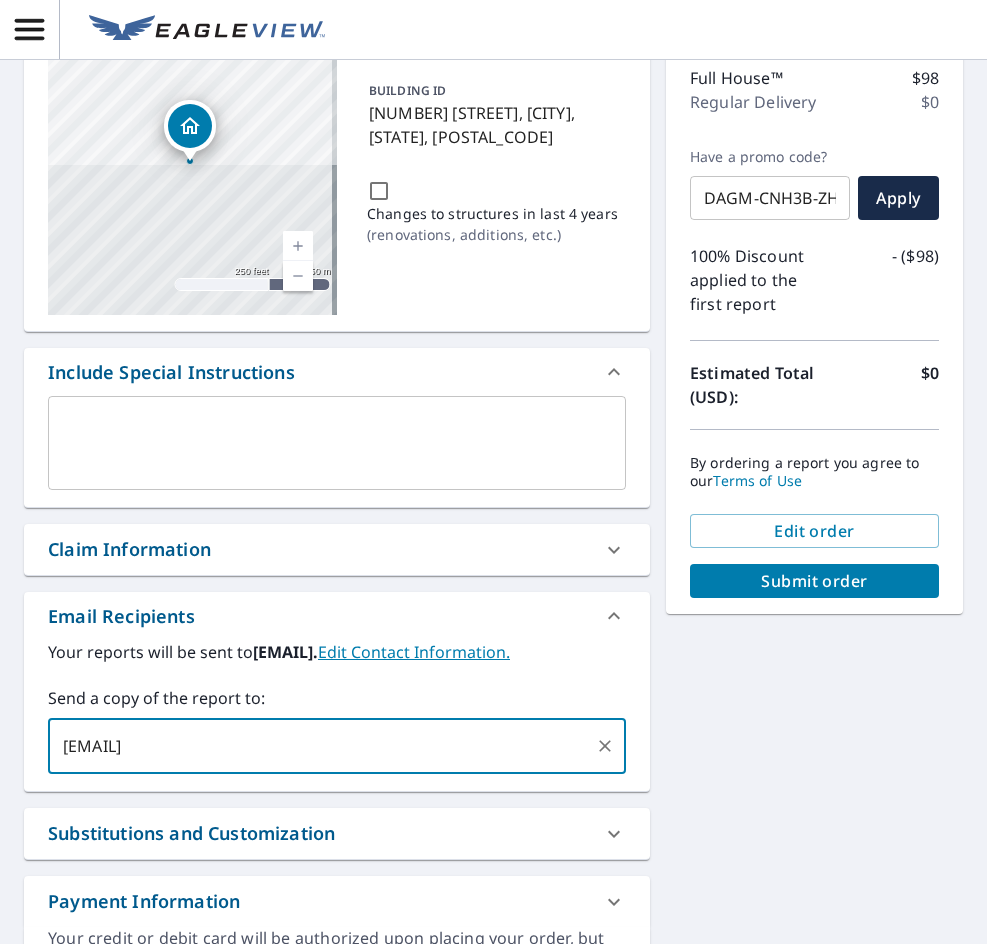 type on "[EMAIL]" 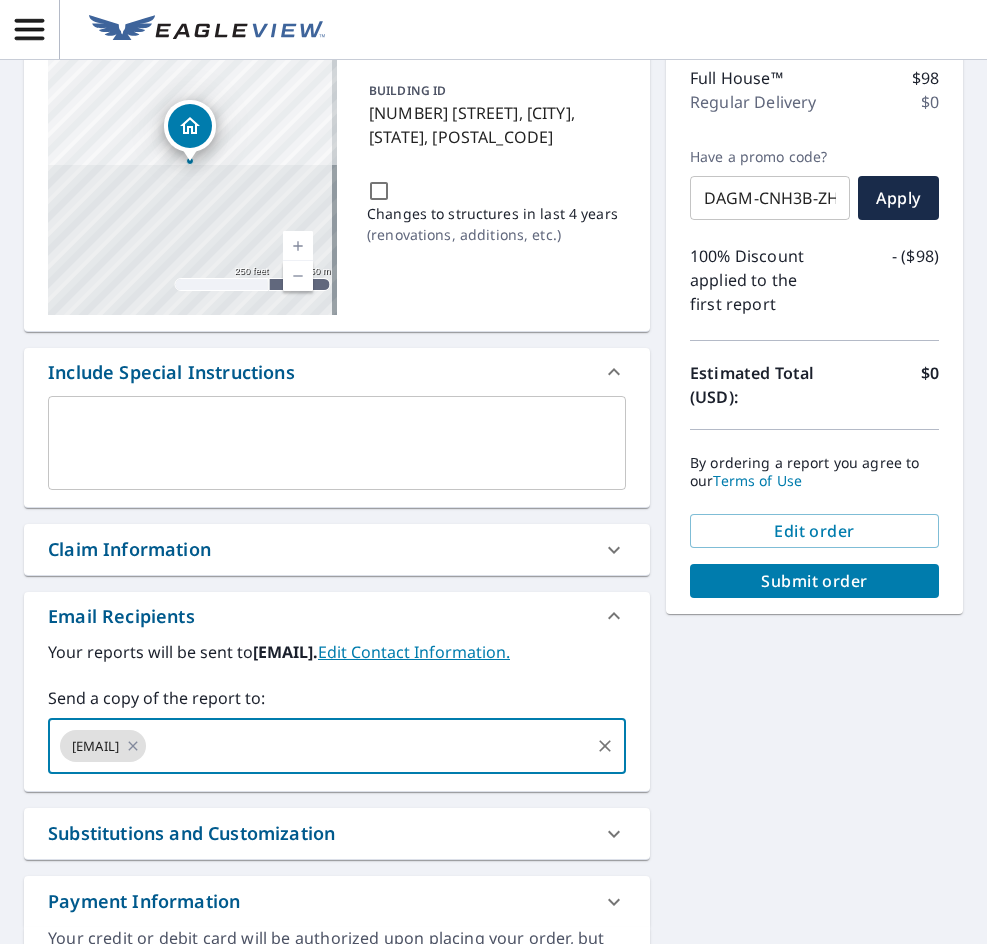 click on "Submit order" at bounding box center [814, 581] 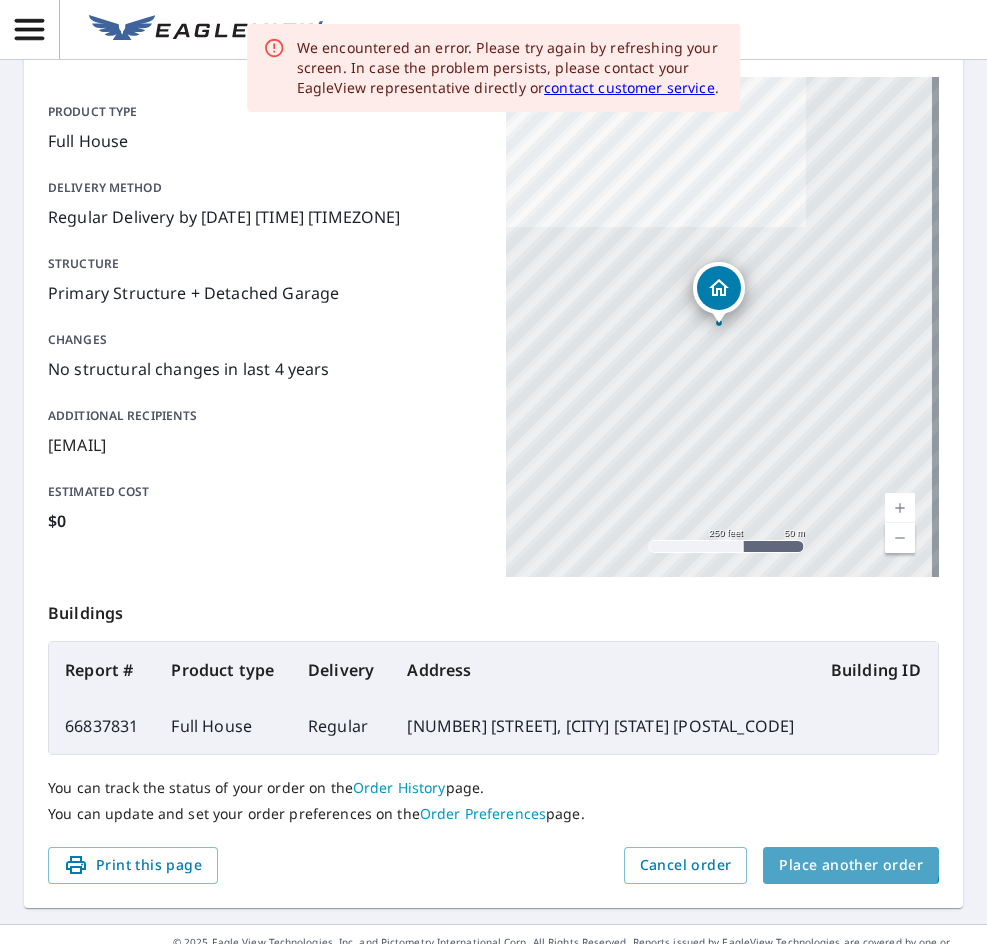 click on "Place another order" at bounding box center (851, 865) 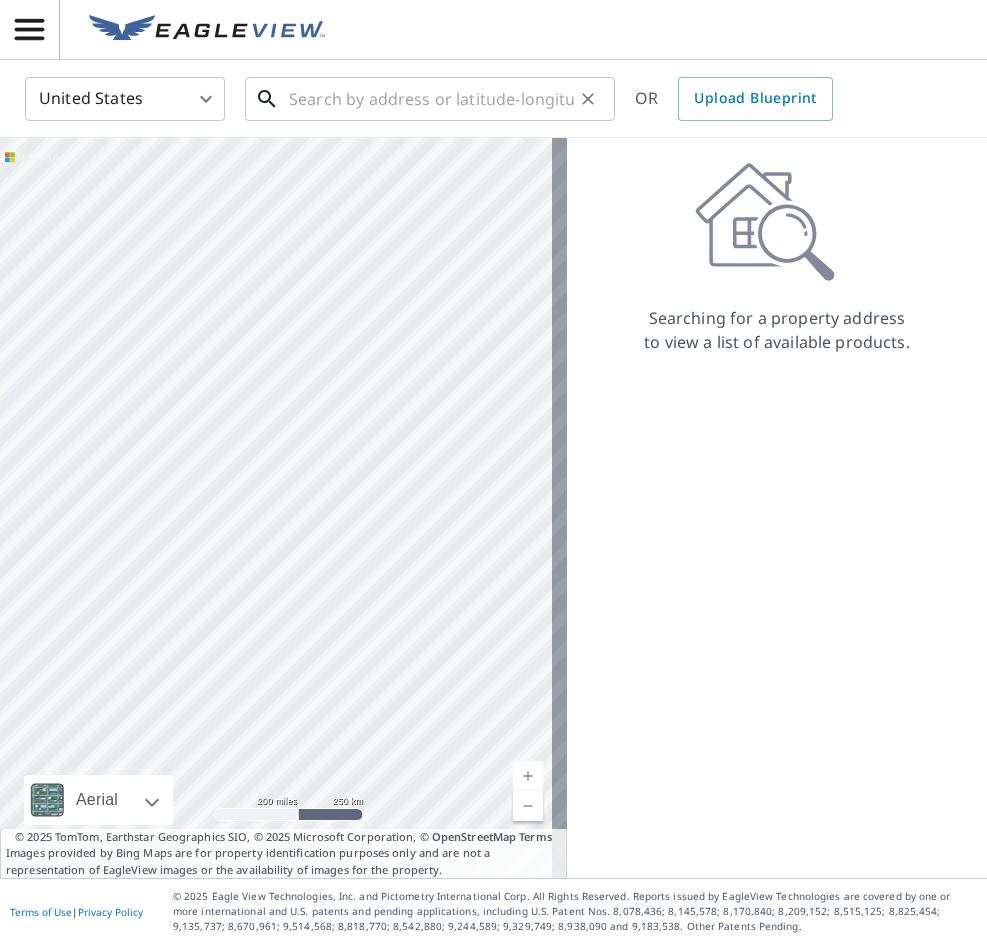 click at bounding box center (431, 99) 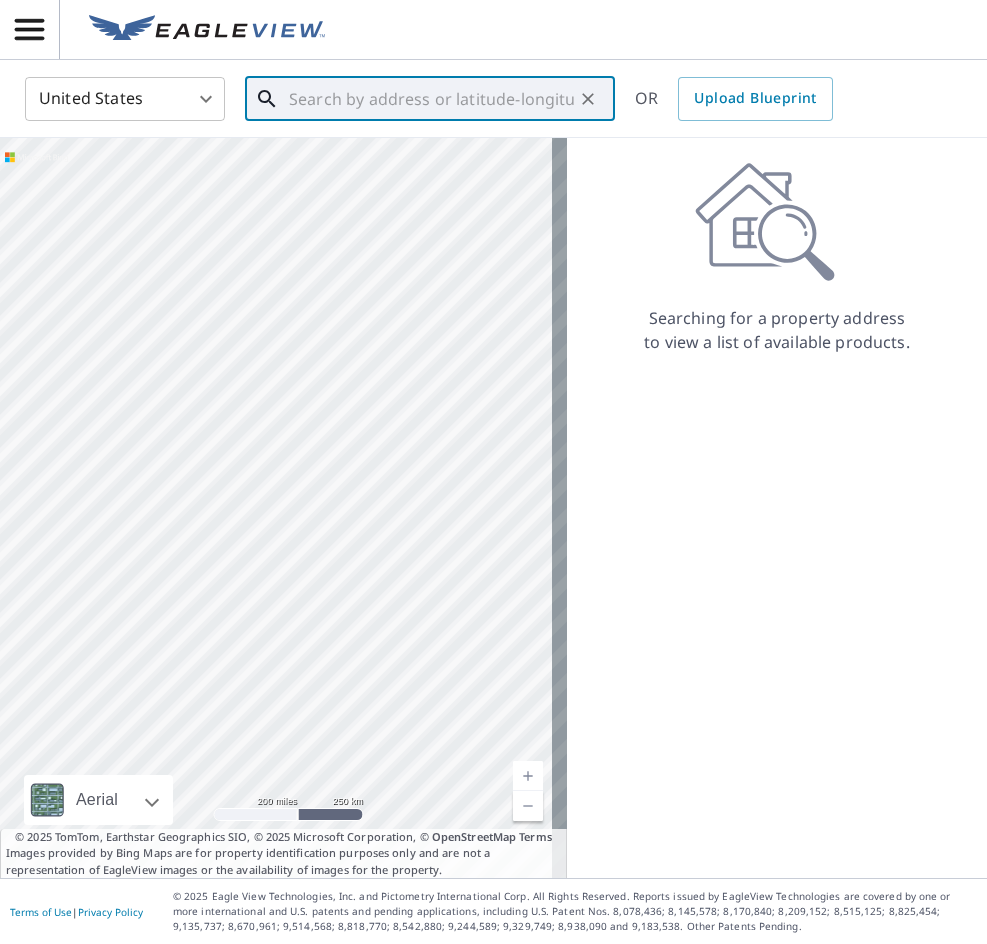 paste on "[NUMBER] [STREET]  [CITY]" 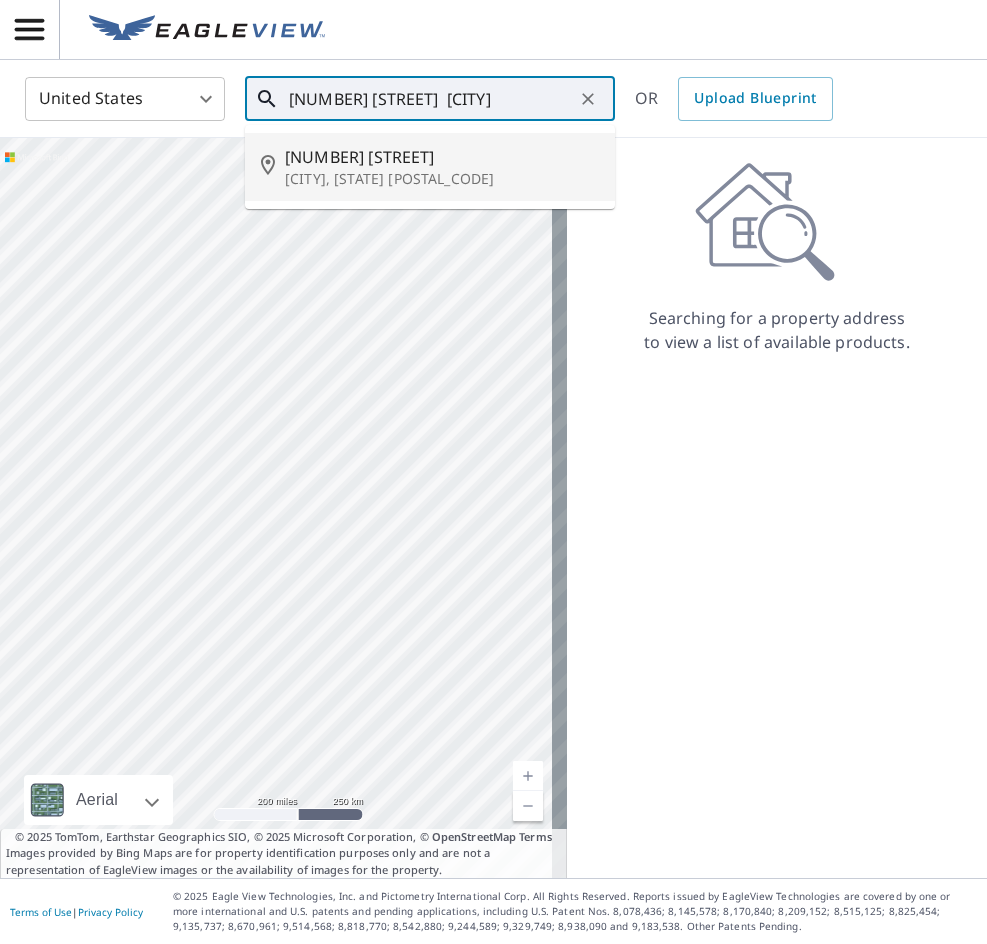 click on "[CITY], [STATE] [POSTAL_CODE]" at bounding box center (442, 179) 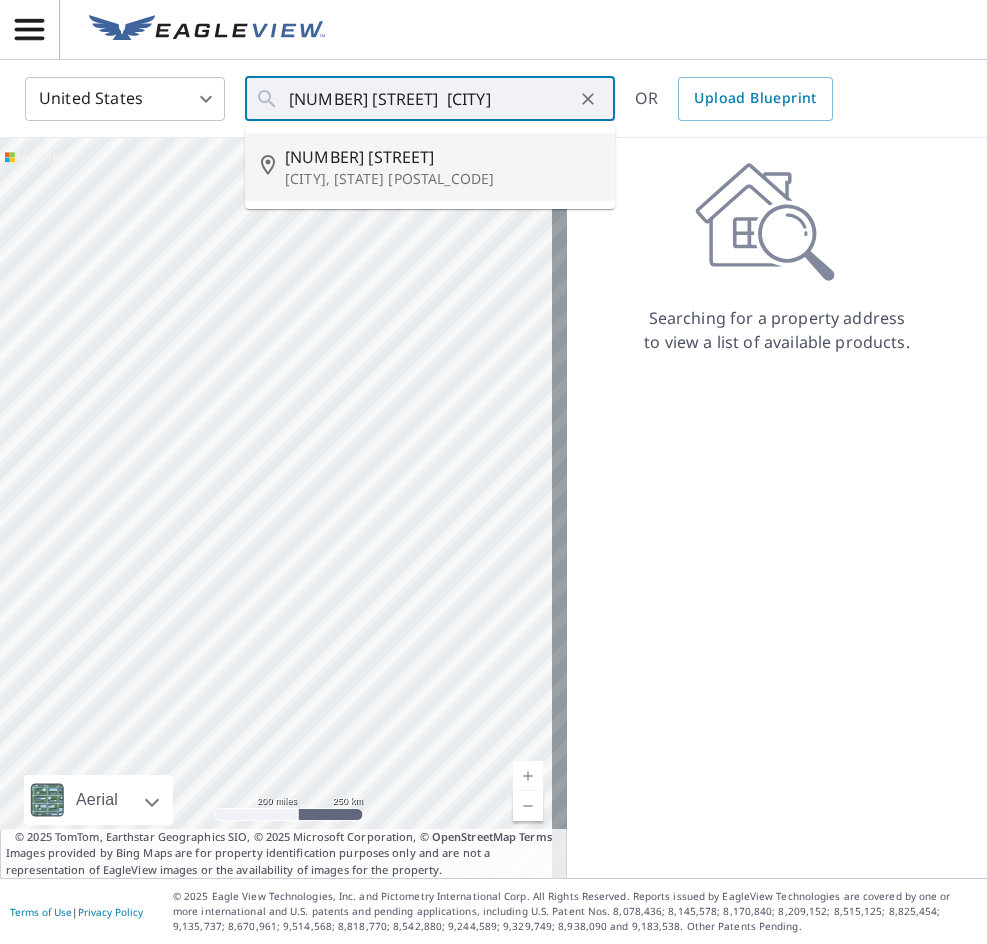 type on "[NUMBER] [STREET] [CITY], [STATE] [POSTAL_CODE]" 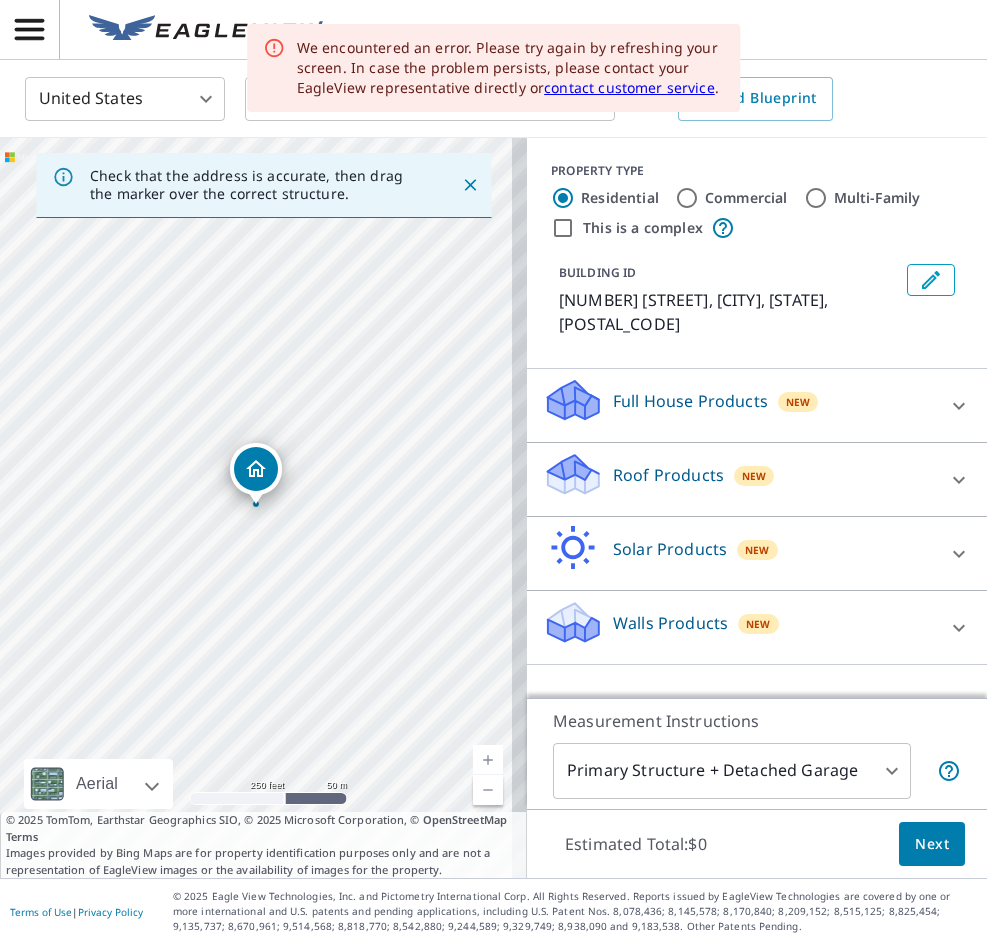 click on "Walls Products" at bounding box center (670, 623) 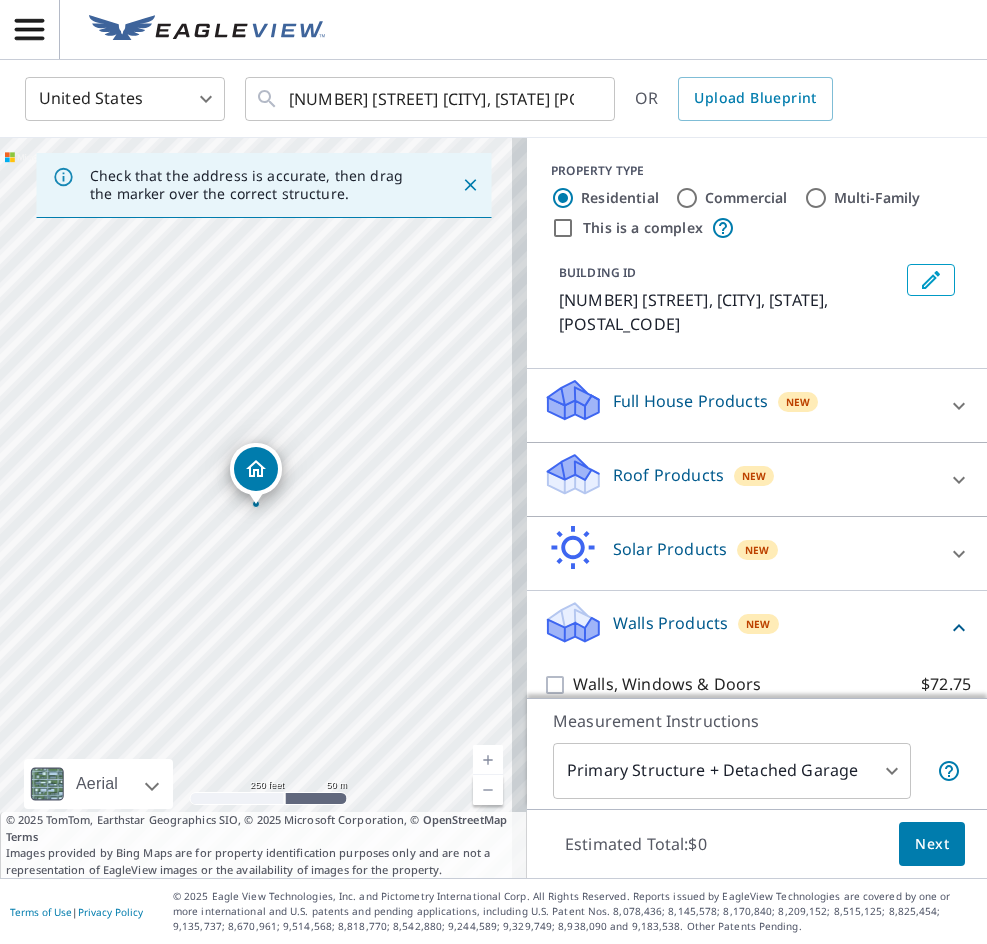 scroll, scrollTop: 56, scrollLeft: 0, axis: vertical 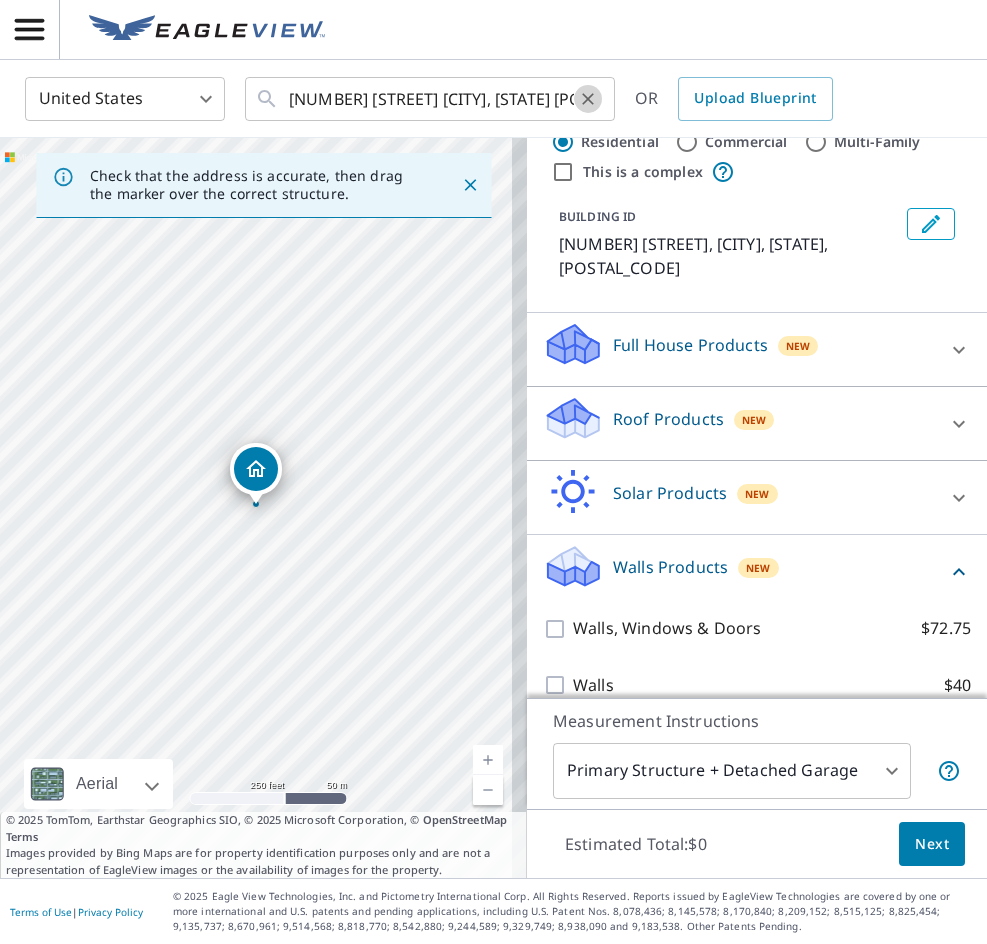 click 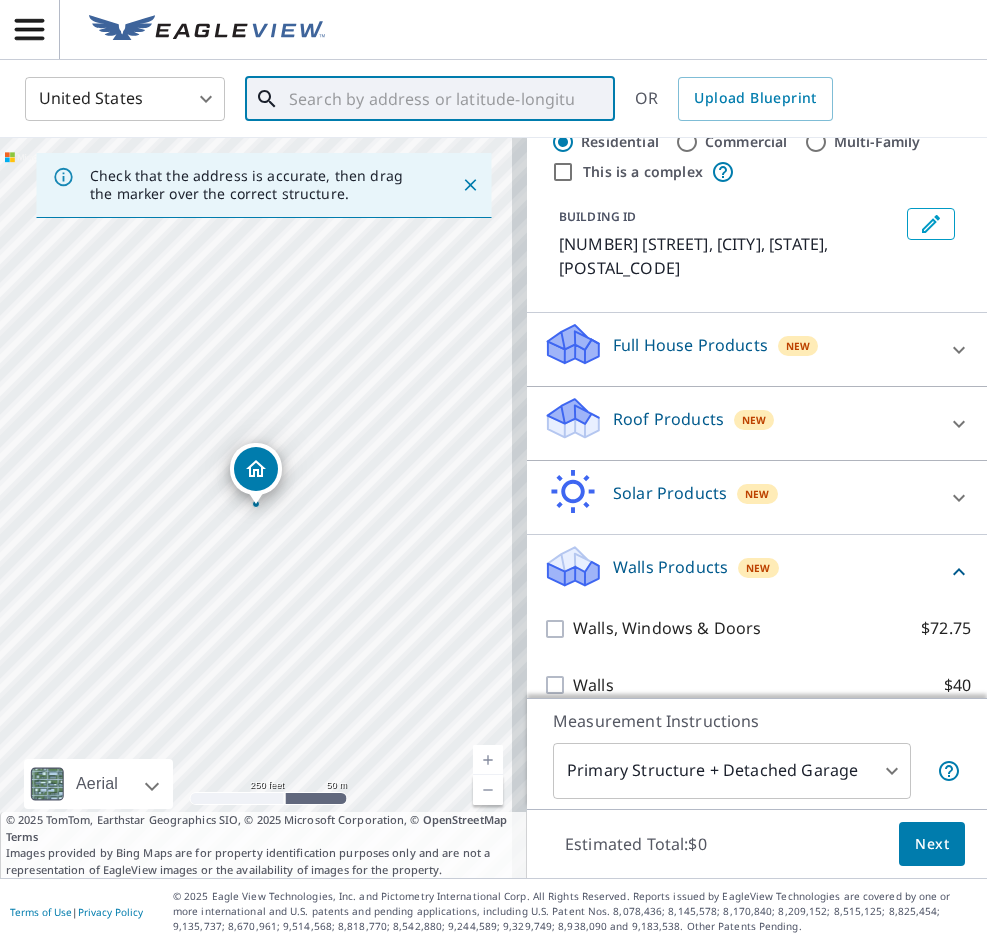 paste on "[NUMBER] [STREET]  [CITY]" 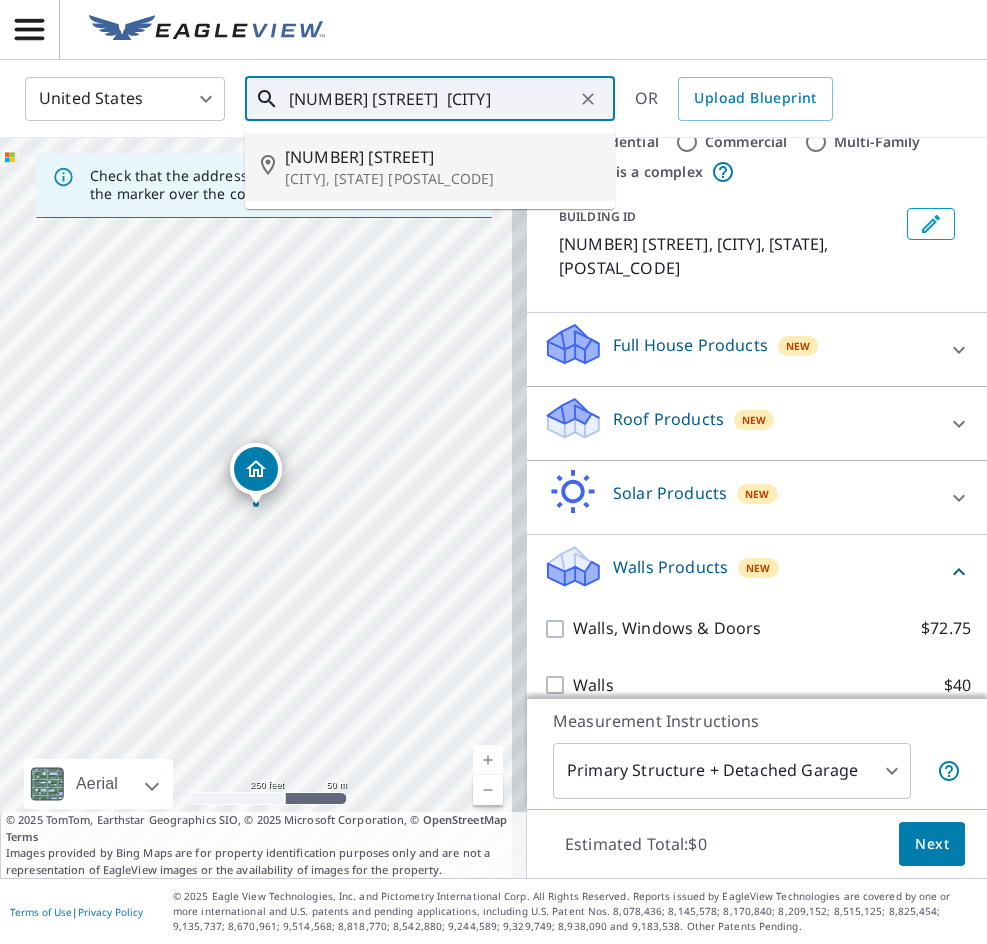 click on "[NUMBER] [STREET]" at bounding box center [442, 157] 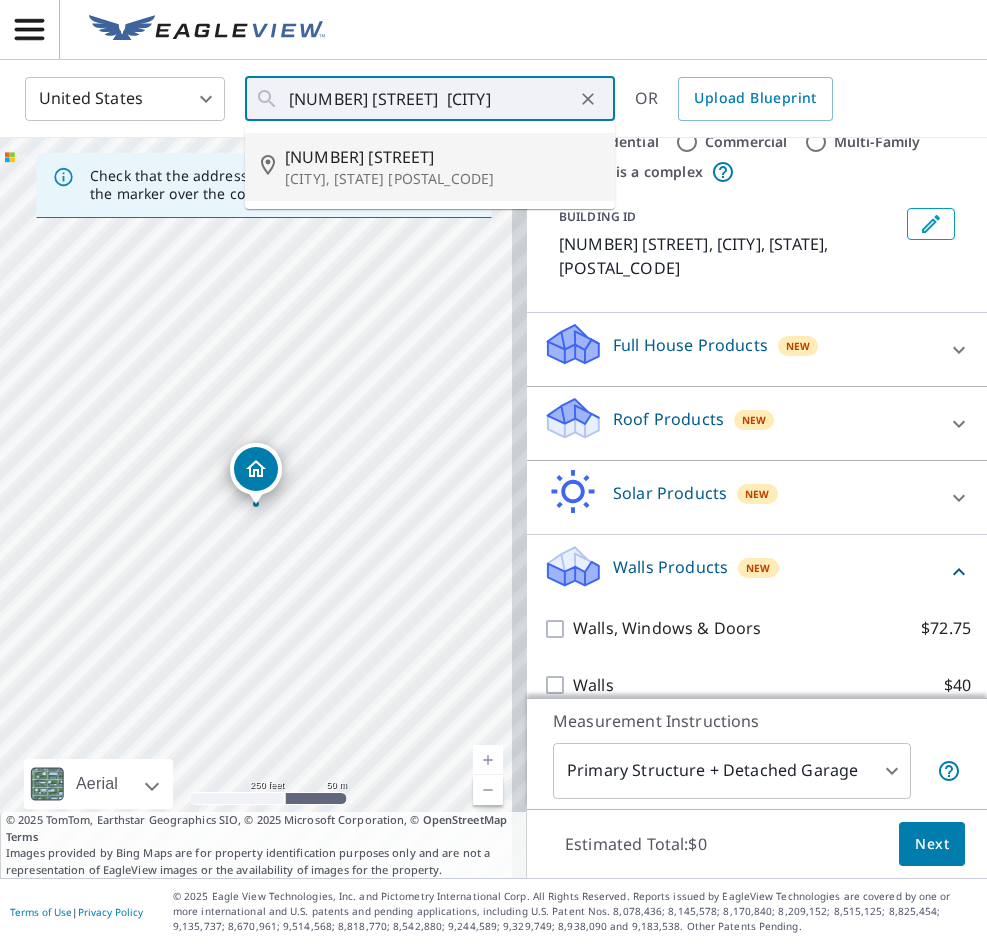 type on "[NUMBER] [STREET] [CITY], [STATE] [POSTAL_CODE]" 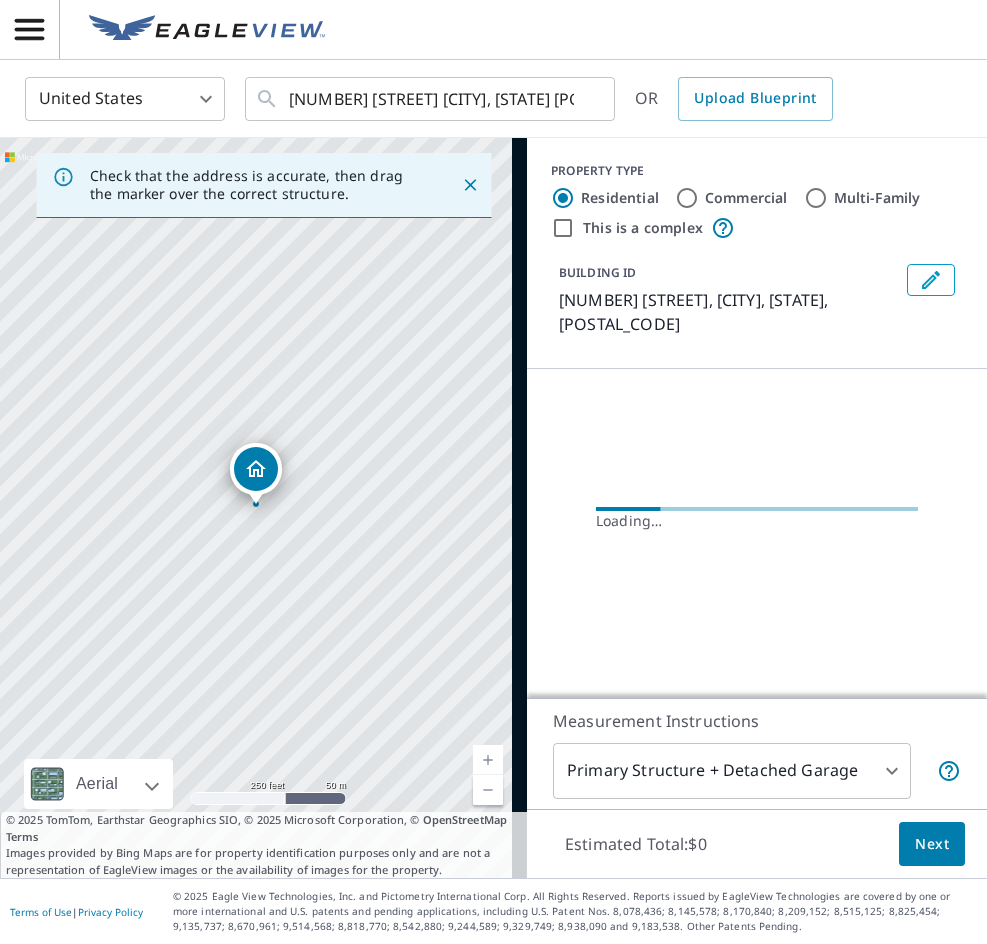 scroll, scrollTop: 0, scrollLeft: 0, axis: both 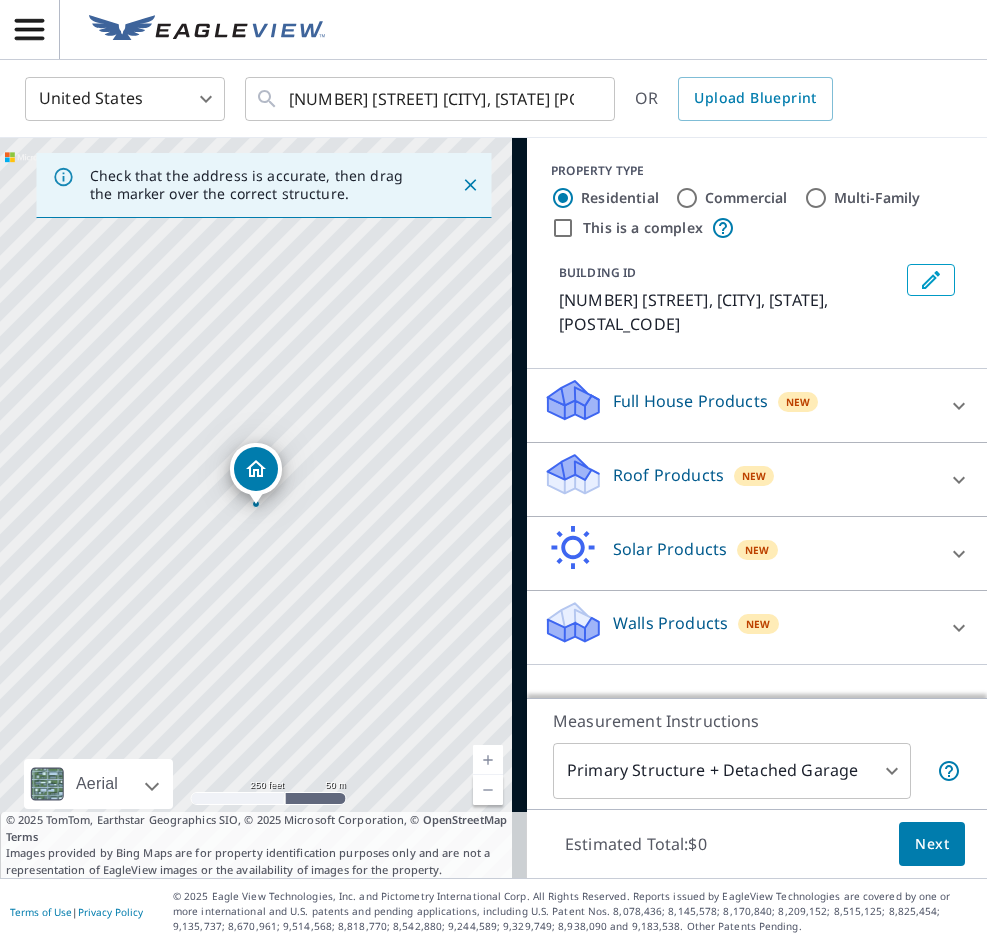 click on "Walls Products New" at bounding box center [739, 627] 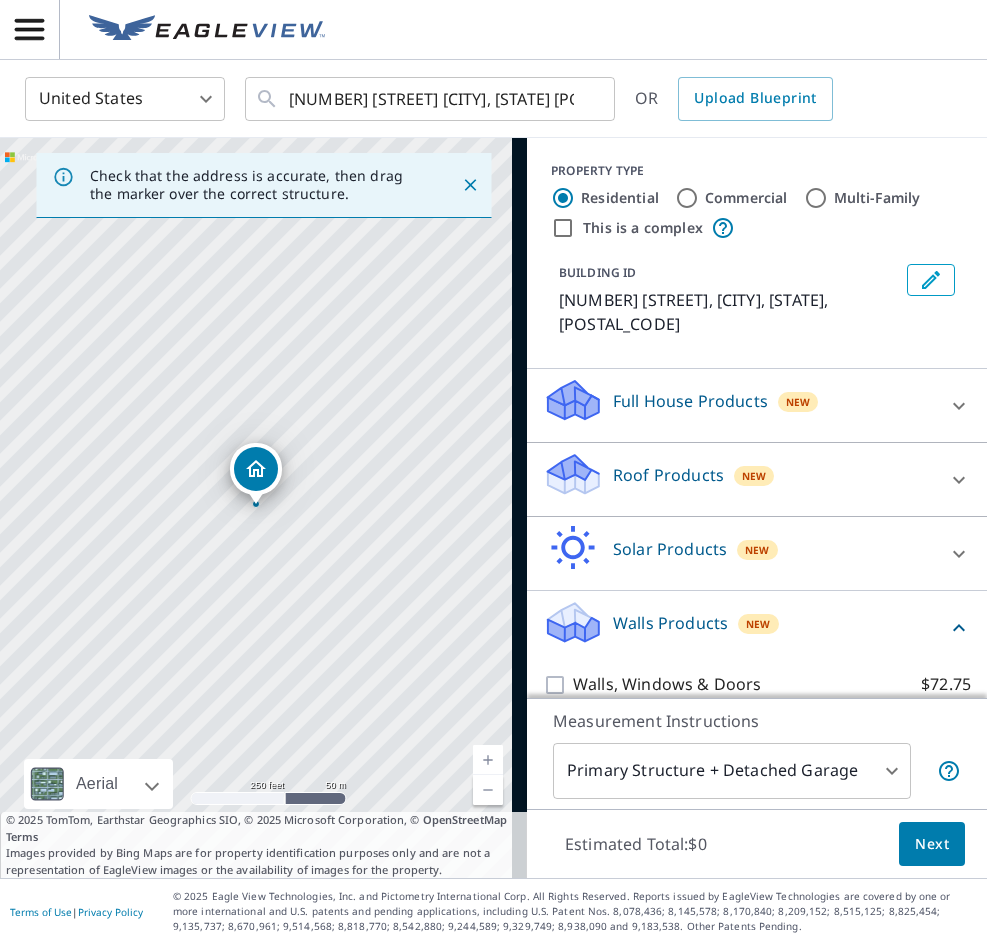 scroll, scrollTop: 56, scrollLeft: 0, axis: vertical 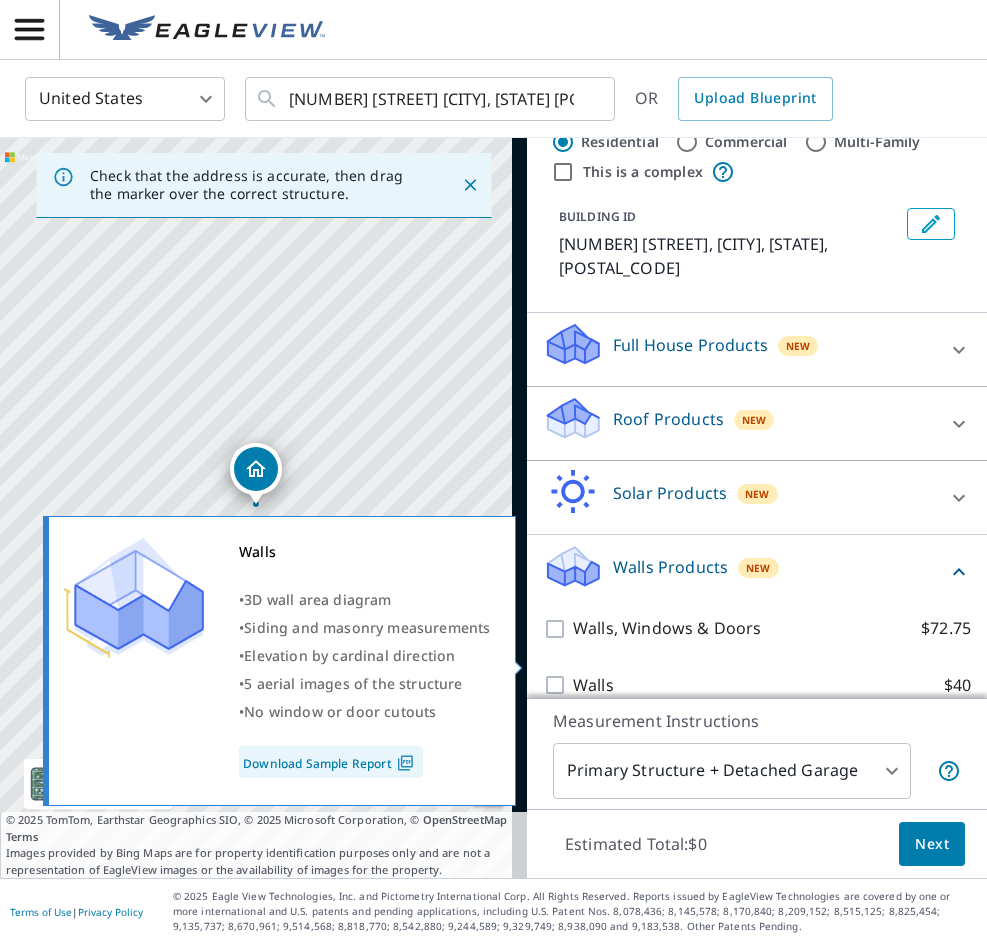 click on "Walls $40" at bounding box center [558, 685] 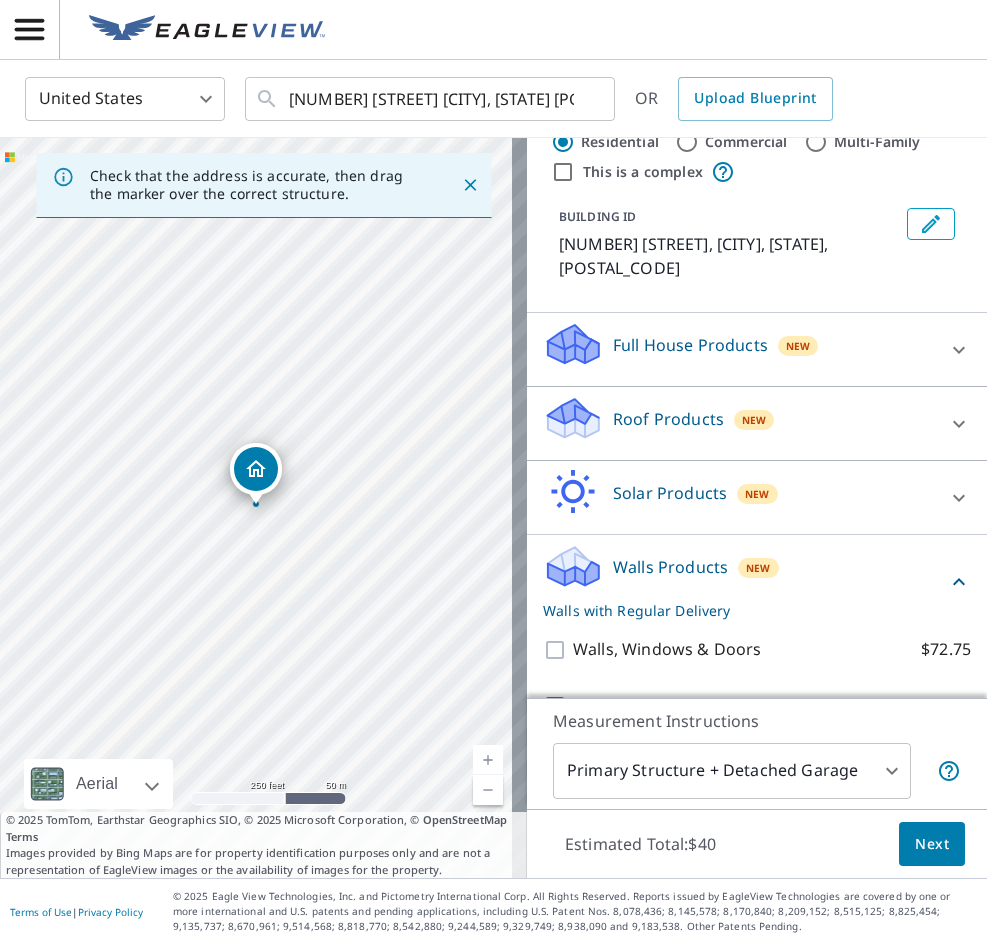 scroll, scrollTop: 121, scrollLeft: 0, axis: vertical 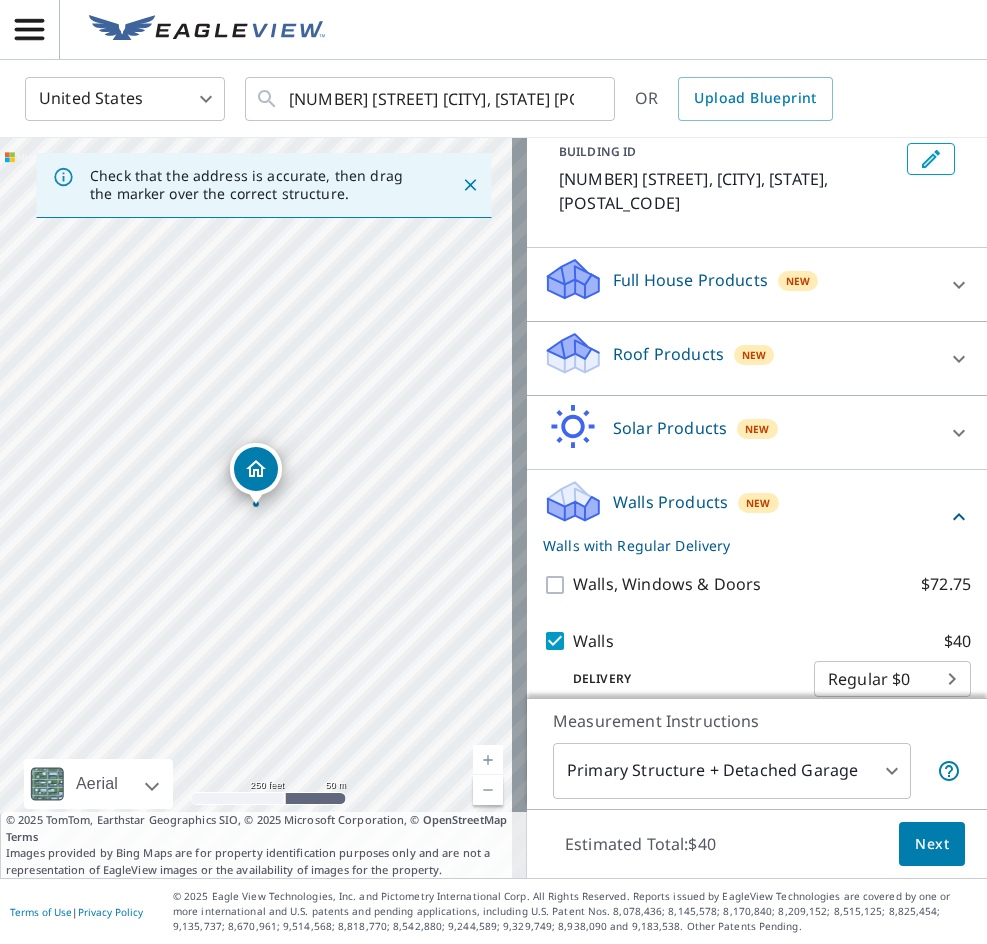 click on "Next" at bounding box center (932, 844) 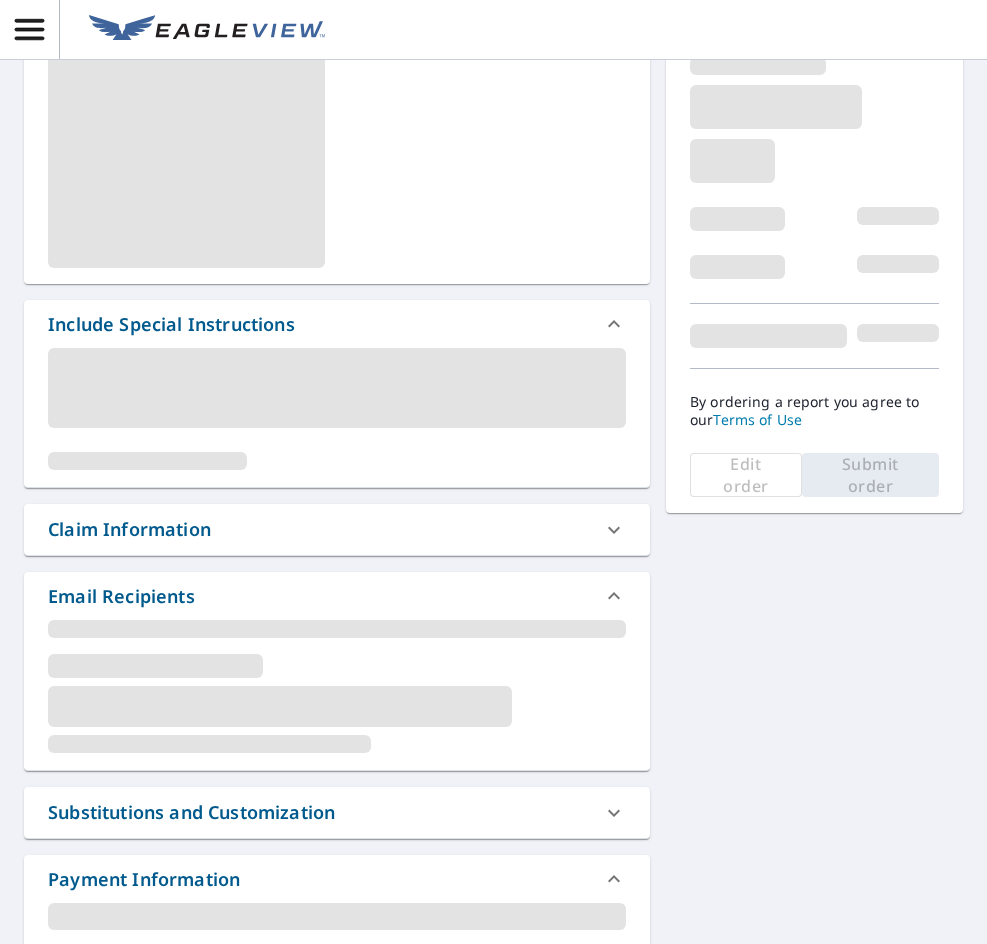 scroll, scrollTop: 337, scrollLeft: 0, axis: vertical 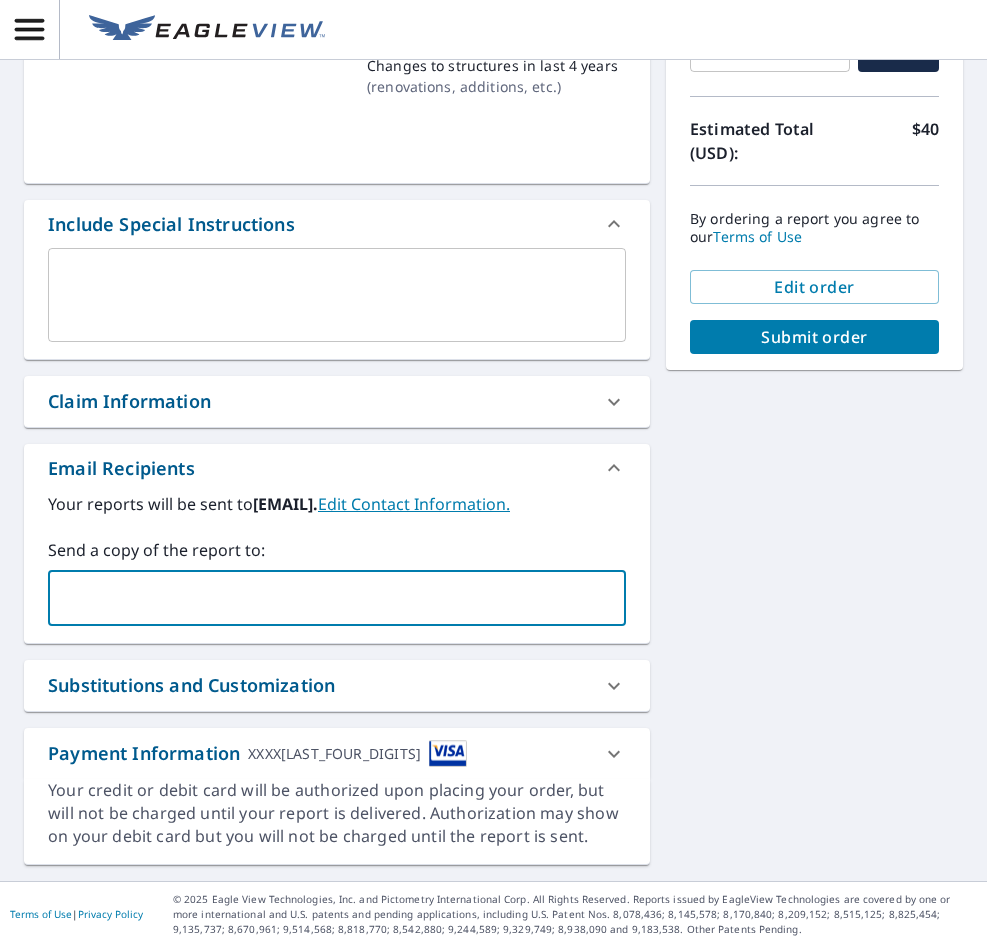 click at bounding box center (322, 598) 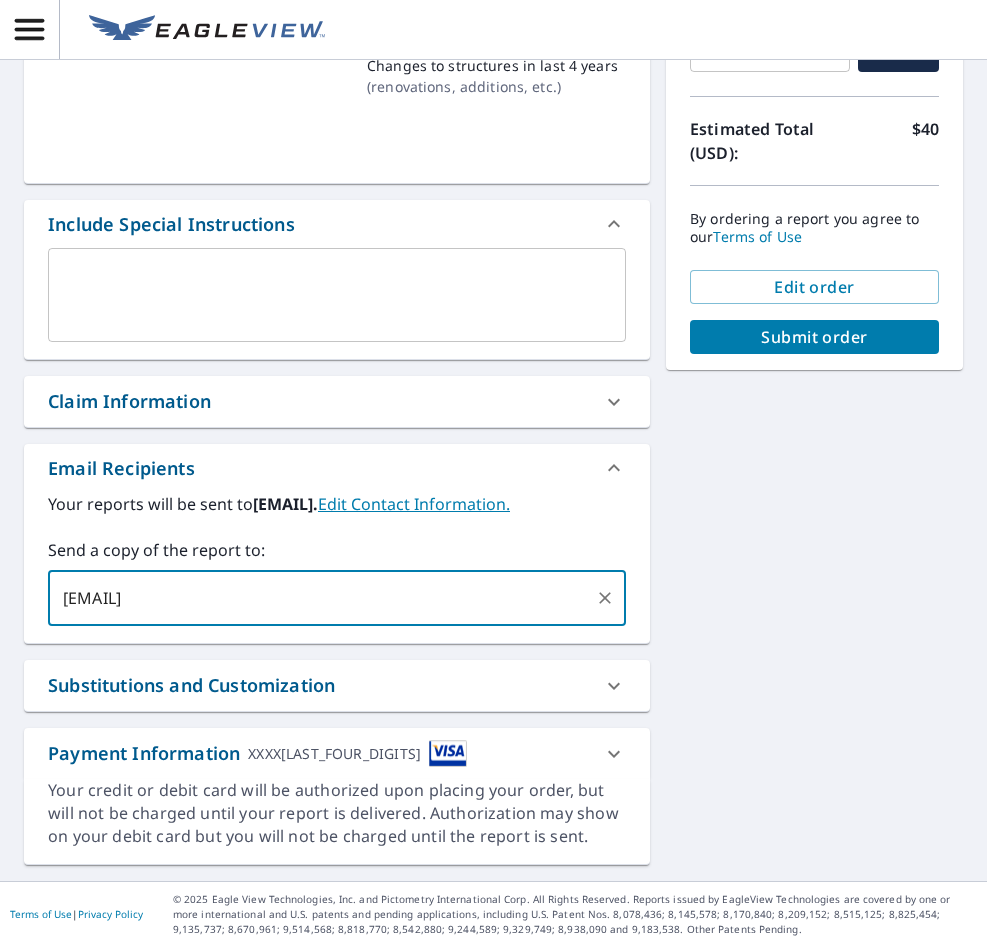 type on "[EMAIL]" 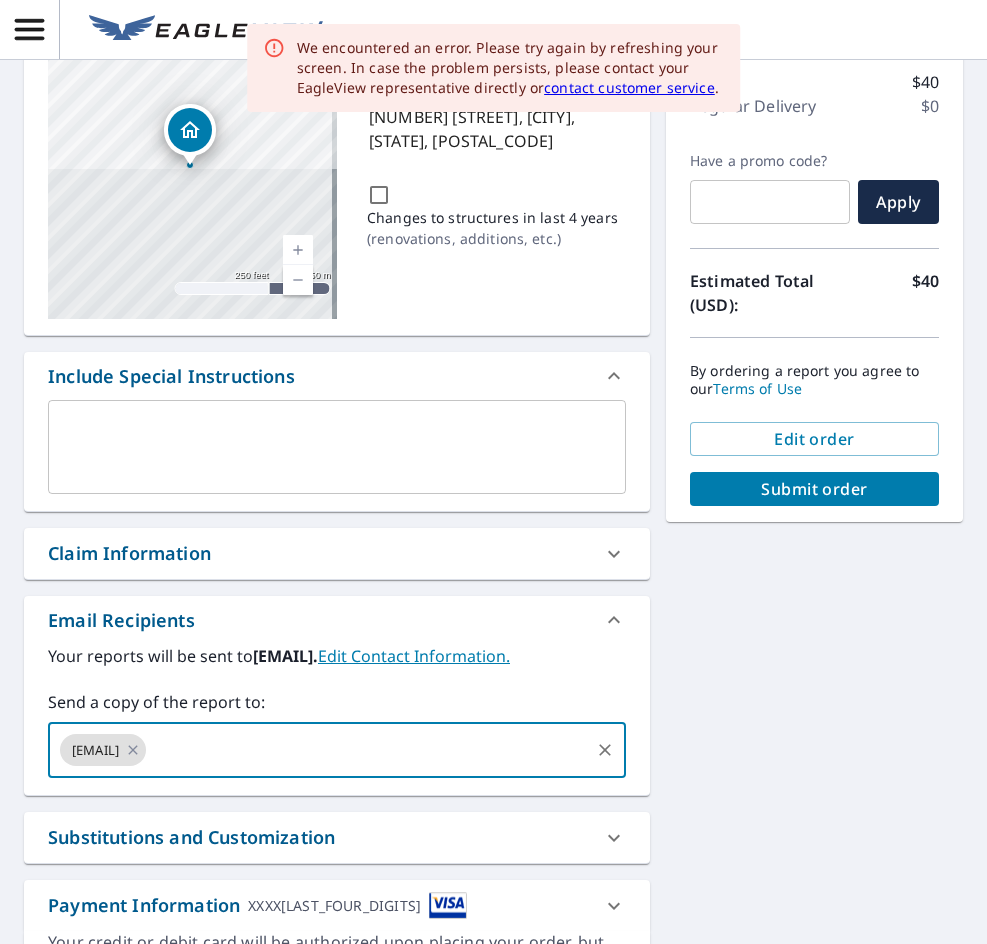 scroll, scrollTop: 184, scrollLeft: 0, axis: vertical 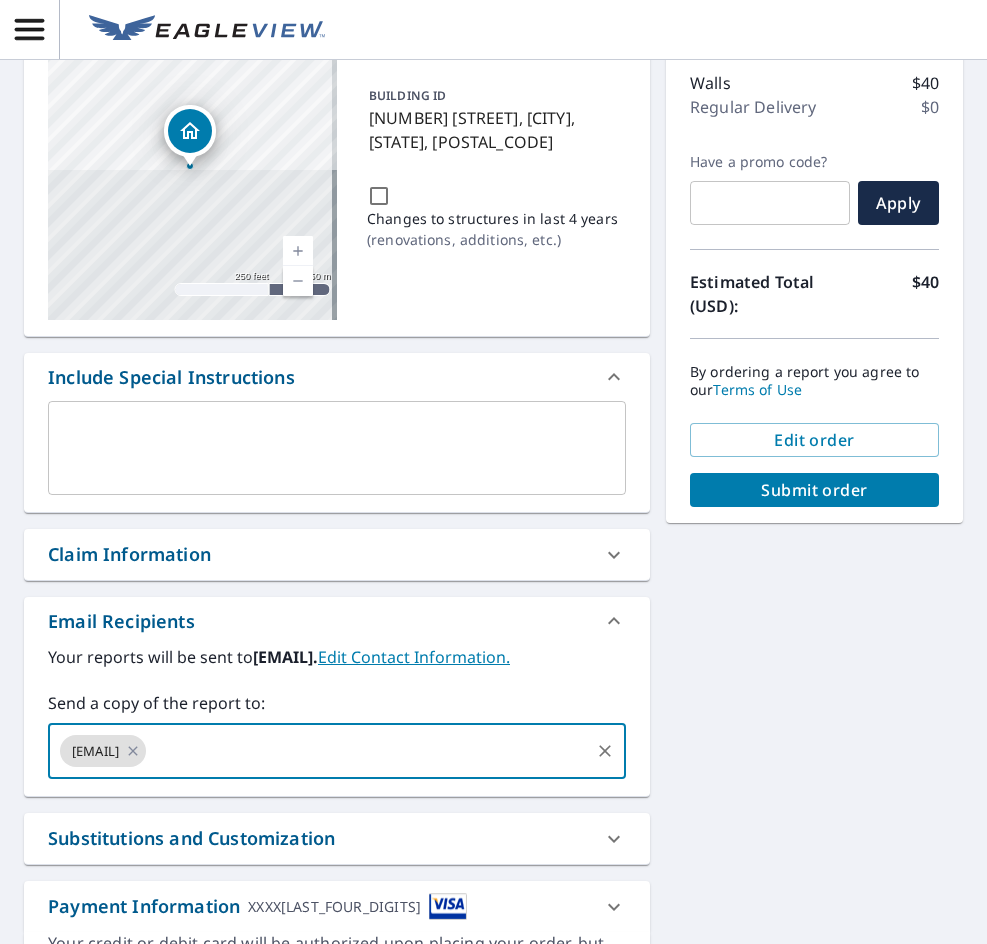 click on "Submit order" at bounding box center [814, 490] 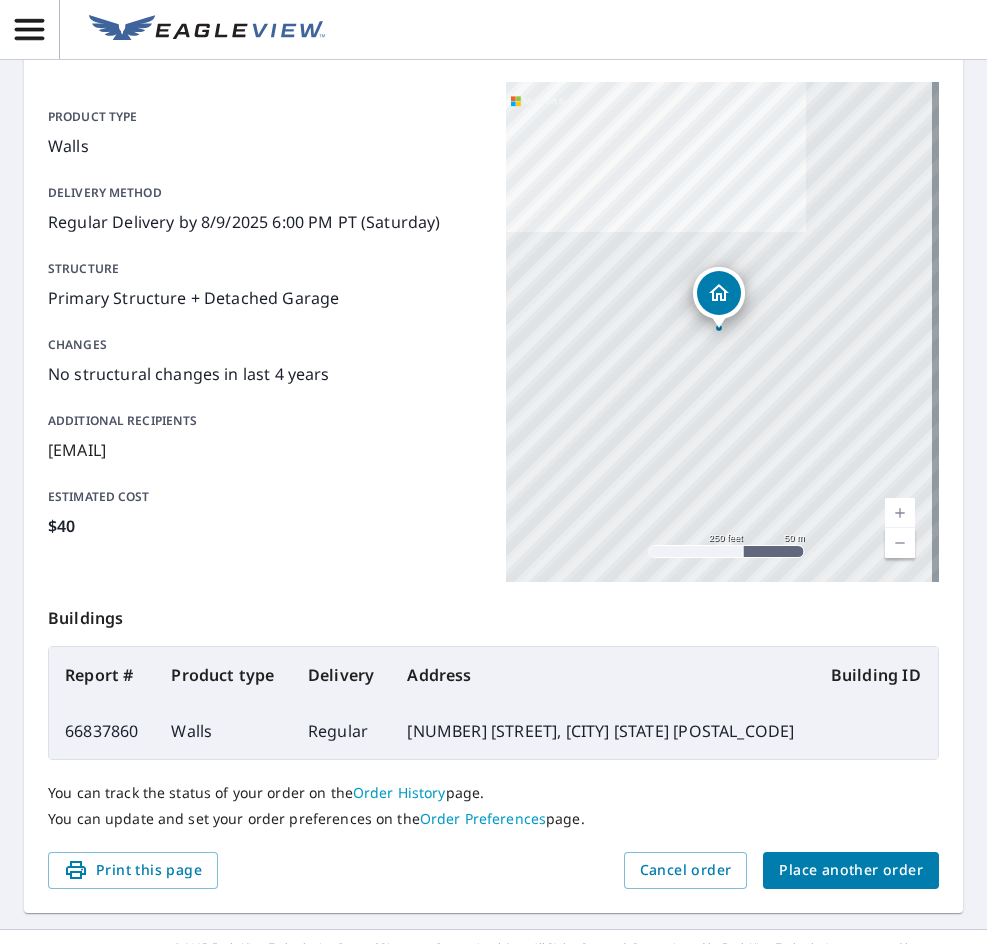click on "Place another order" at bounding box center (851, 870) 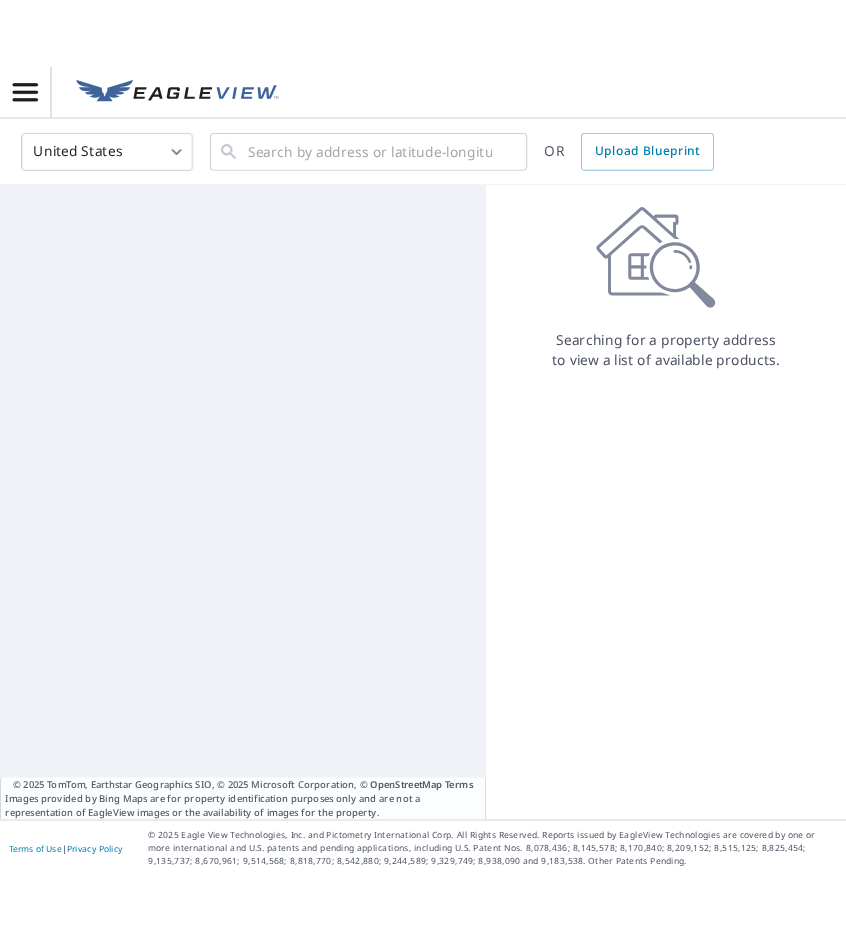 scroll, scrollTop: 0, scrollLeft: 0, axis: both 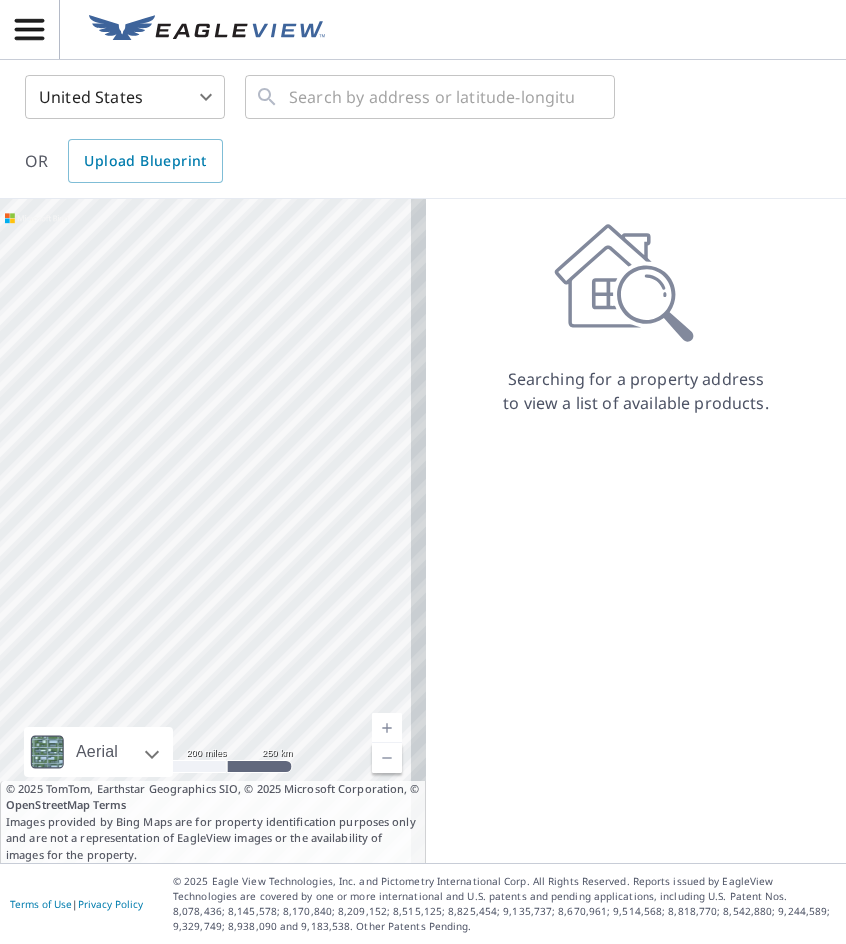click 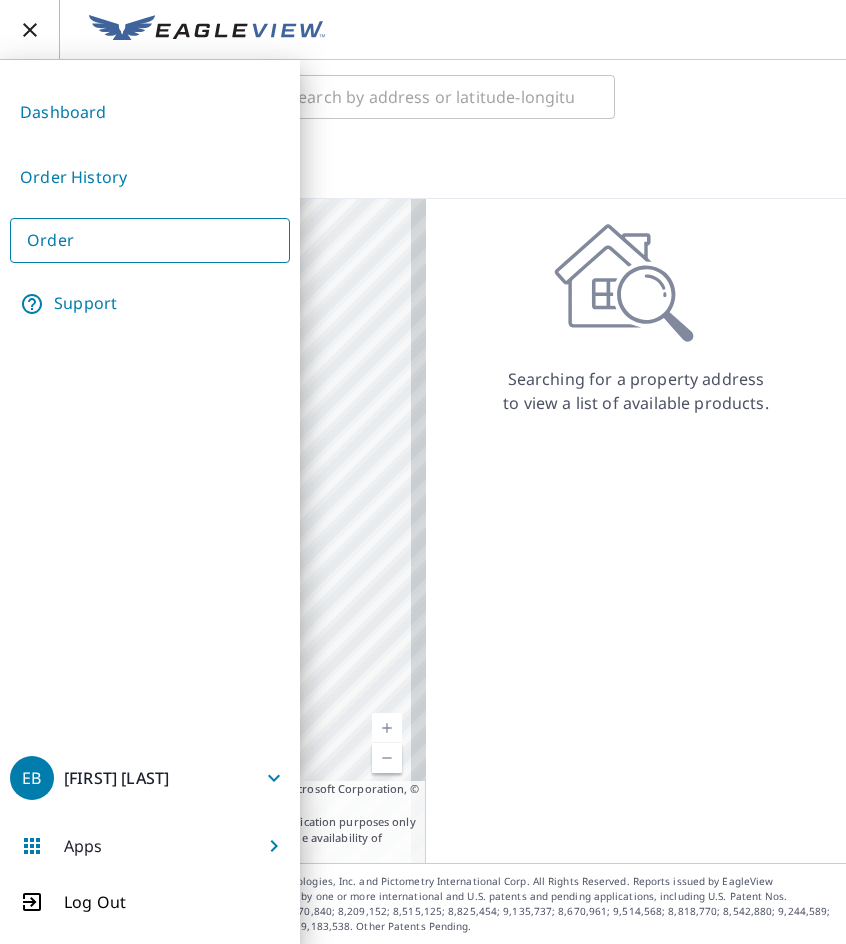 click on "Order History" at bounding box center (150, 177) 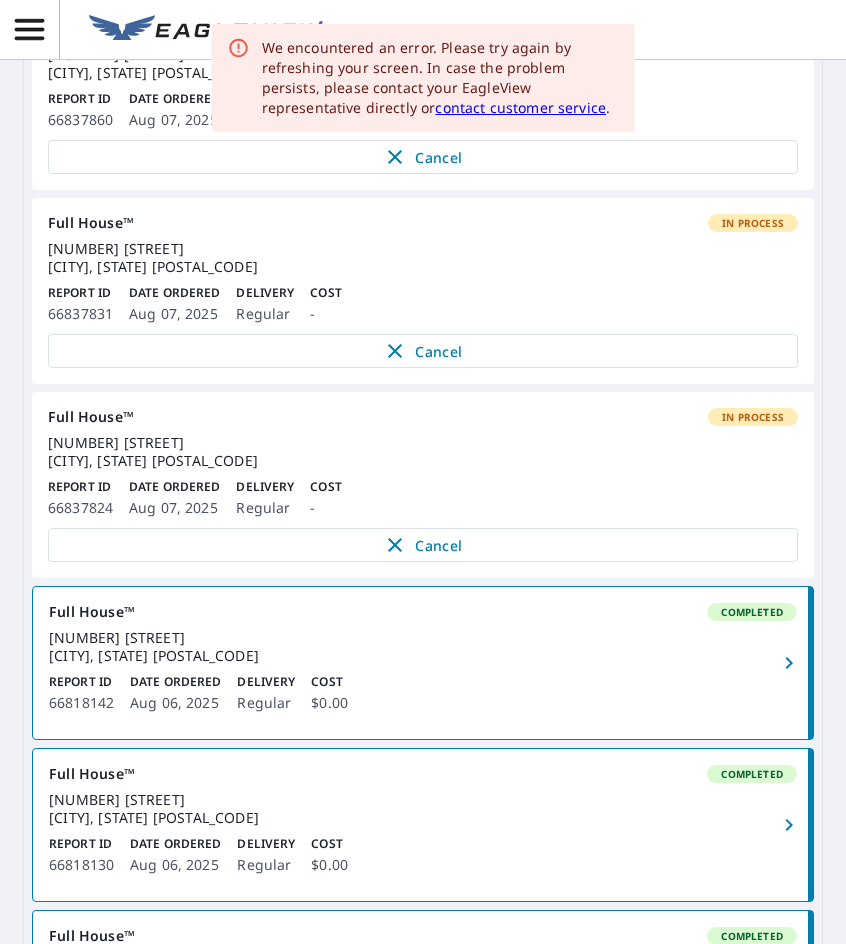 scroll, scrollTop: 0, scrollLeft: 0, axis: both 